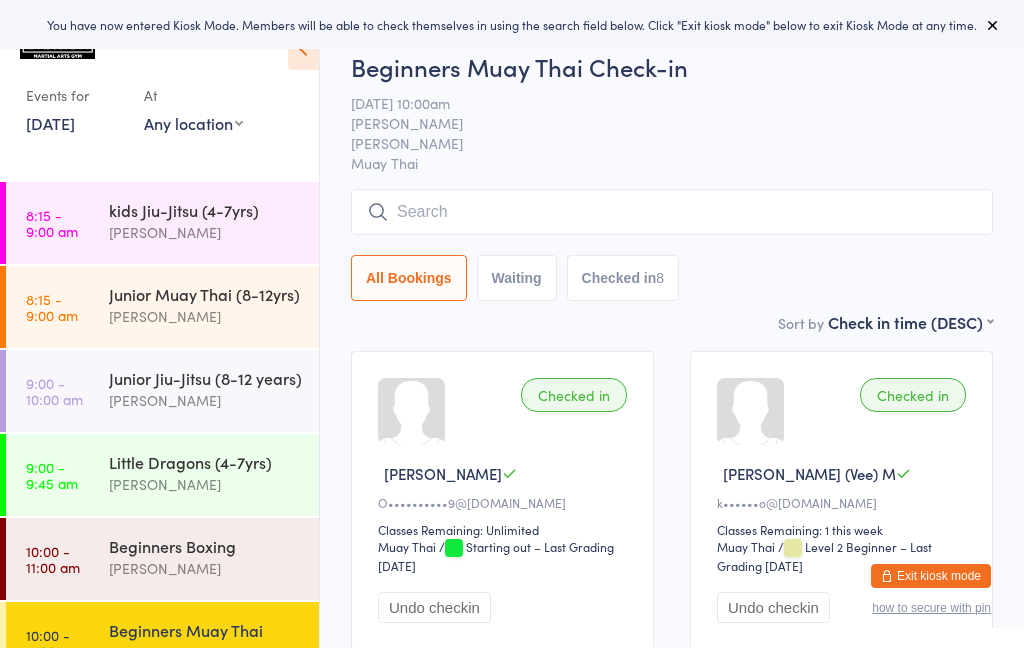 scroll, scrollTop: 0, scrollLeft: 0, axis: both 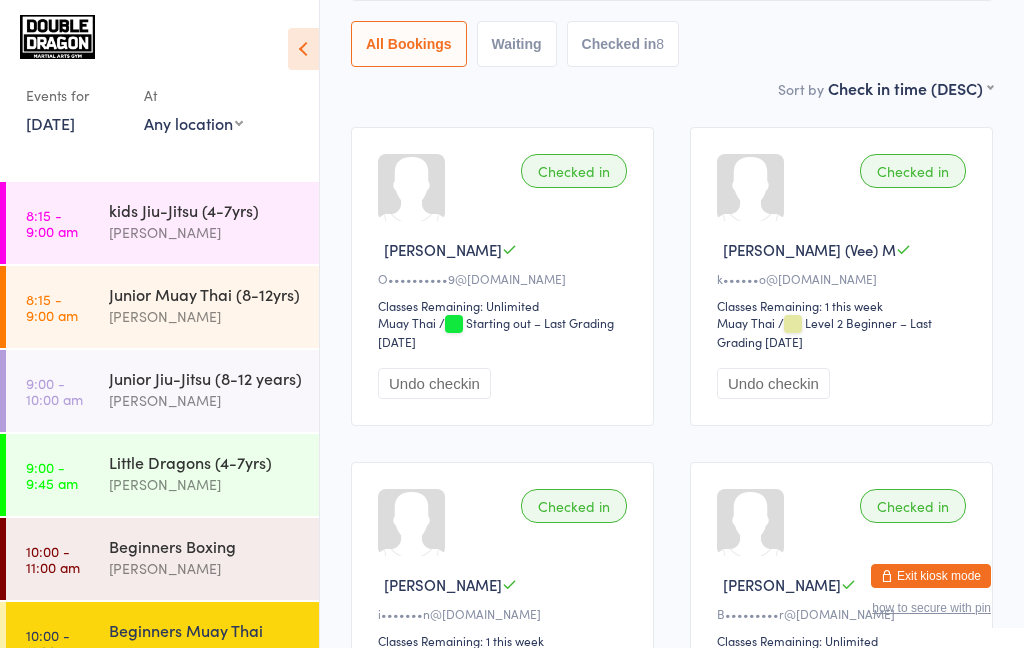 click on "[DATE]" at bounding box center [50, 123] 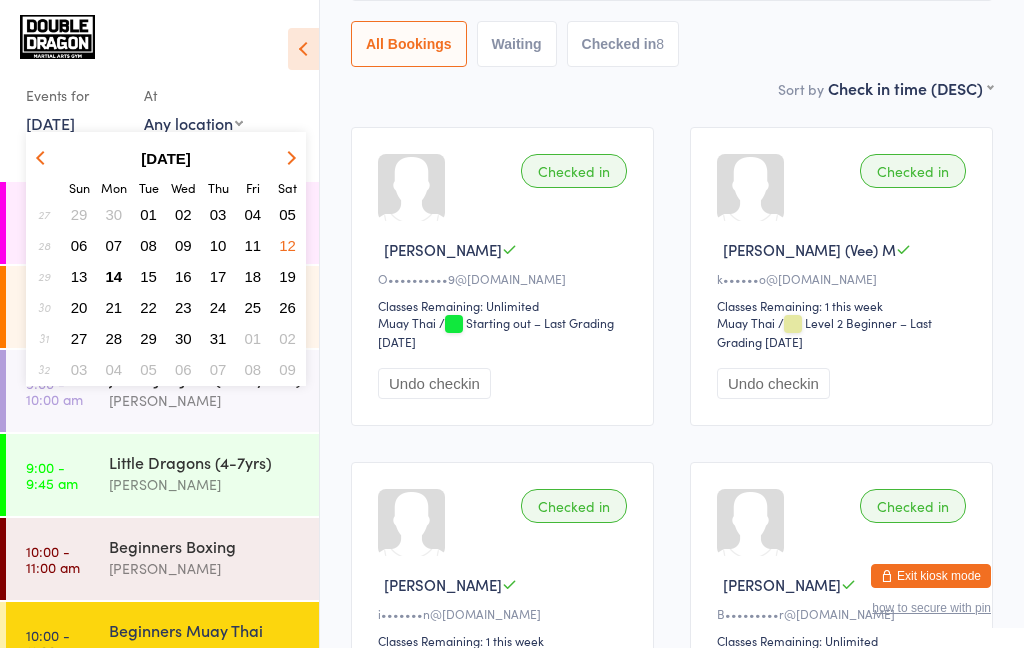 click on "14" at bounding box center (114, 276) 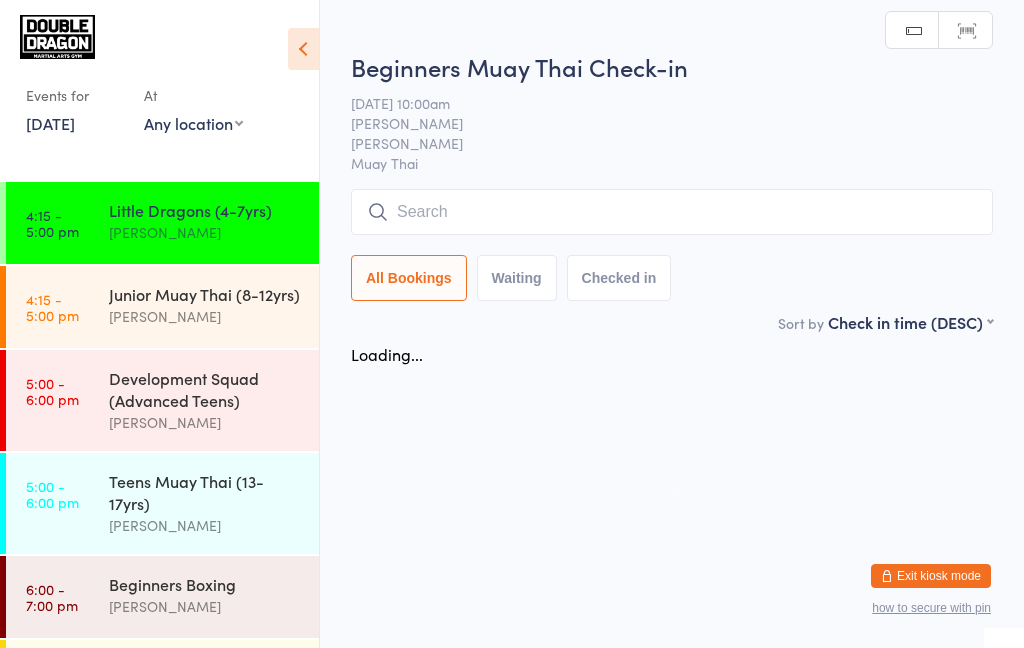 scroll, scrollTop: 0, scrollLeft: 0, axis: both 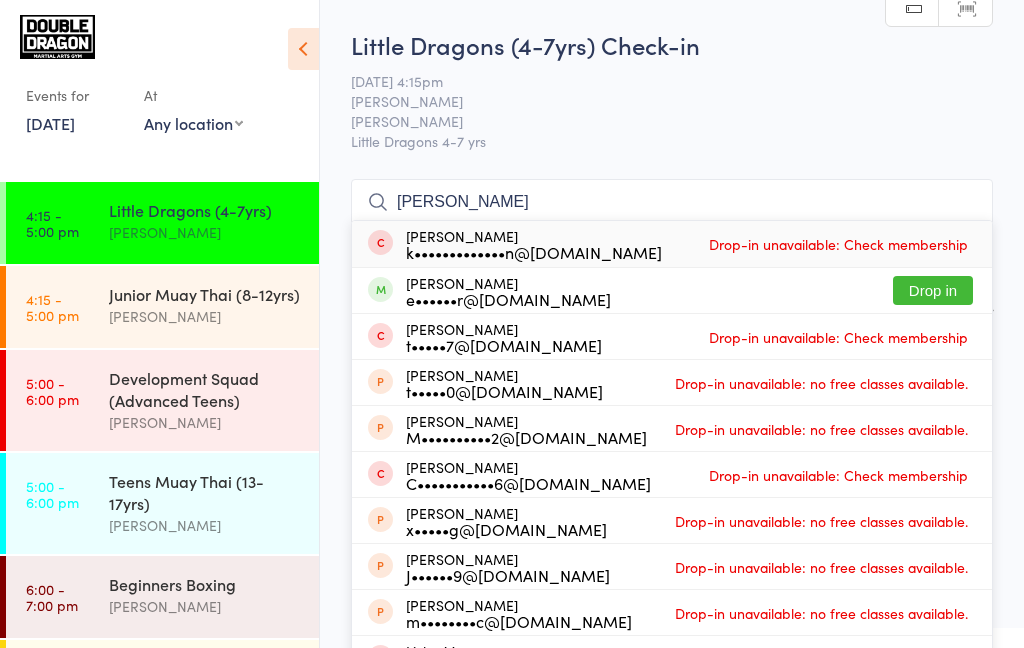 type on "[PERSON_NAME]" 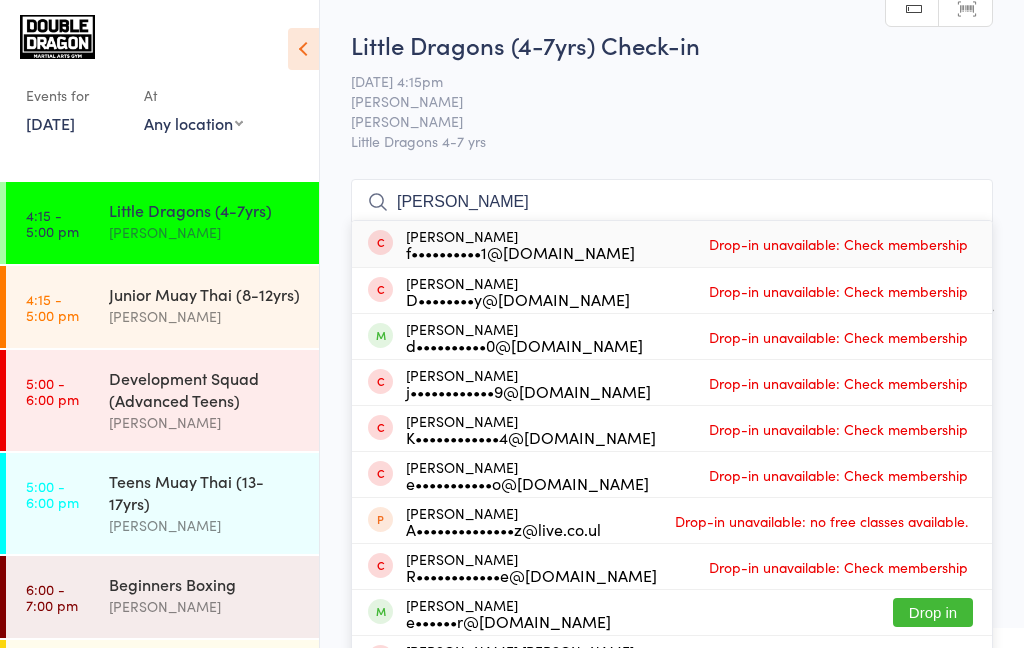 type on "[PERSON_NAME]" 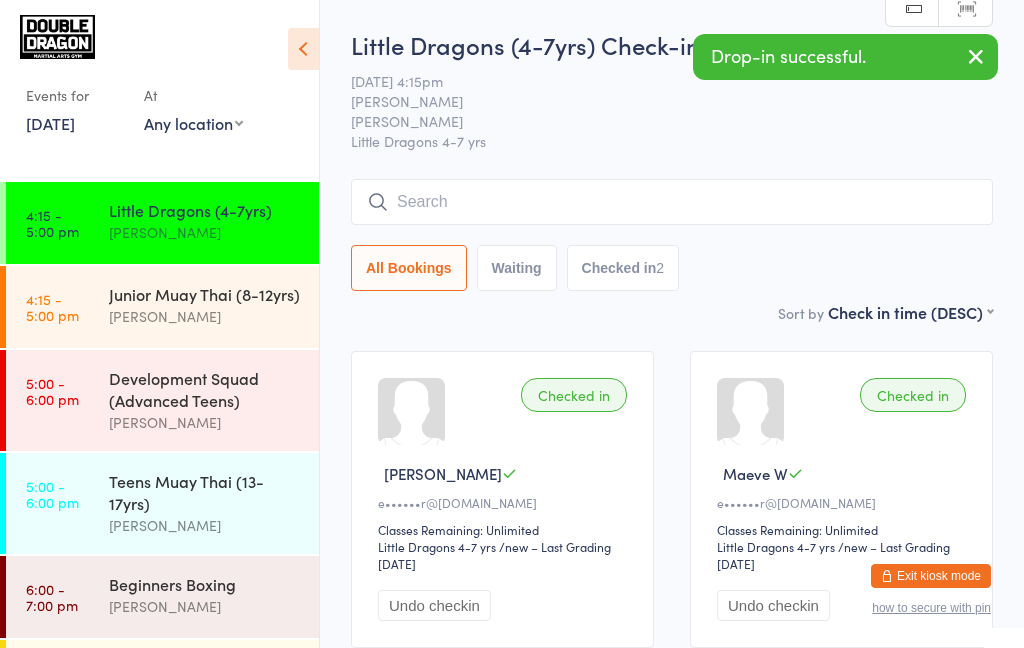 click on "Exit kiosk mode" at bounding box center (931, 576) 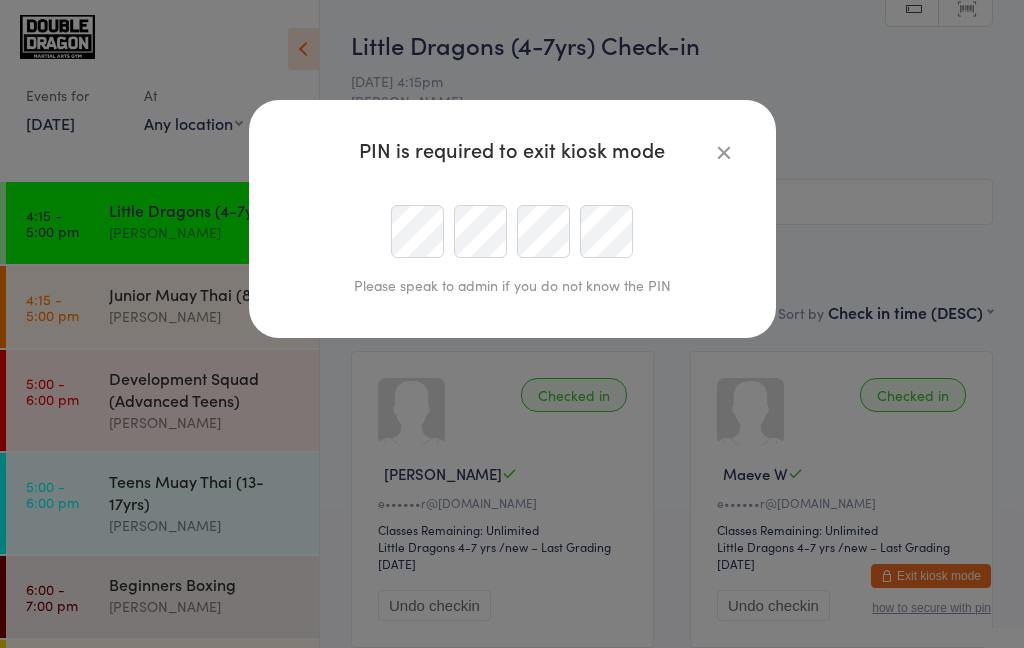 click at bounding box center [724, 152] 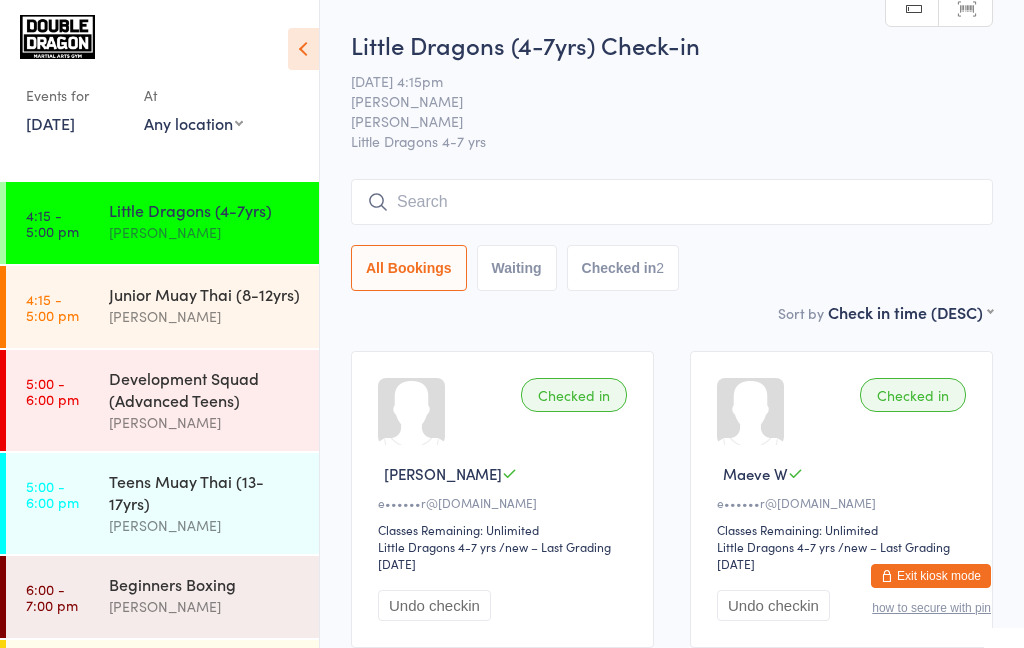 click on "[PERSON_NAME]" at bounding box center [205, 232] 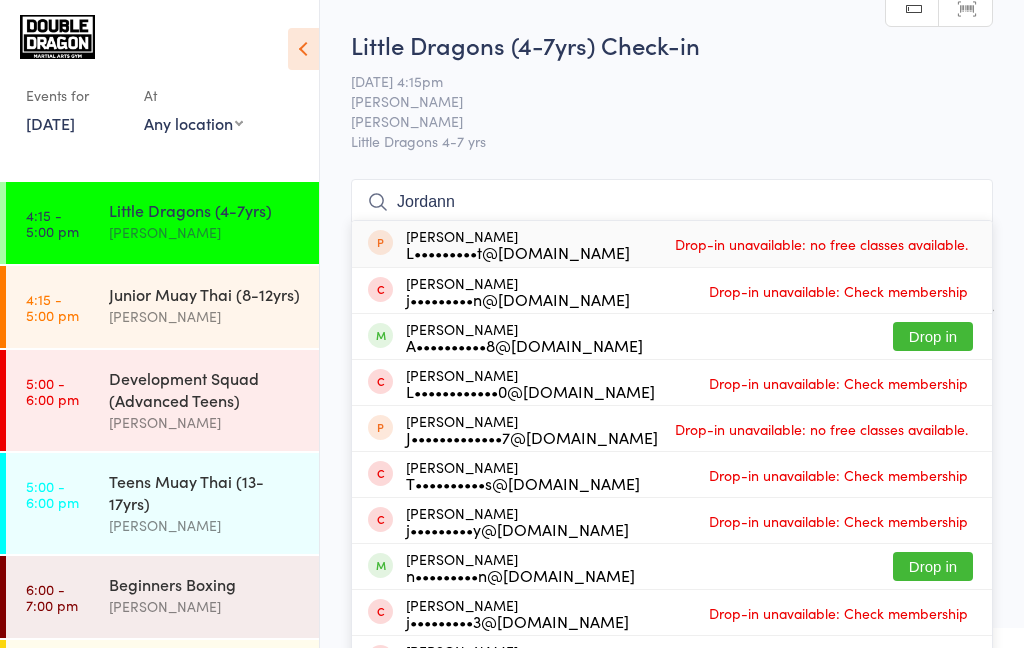 type on "Jordannv" 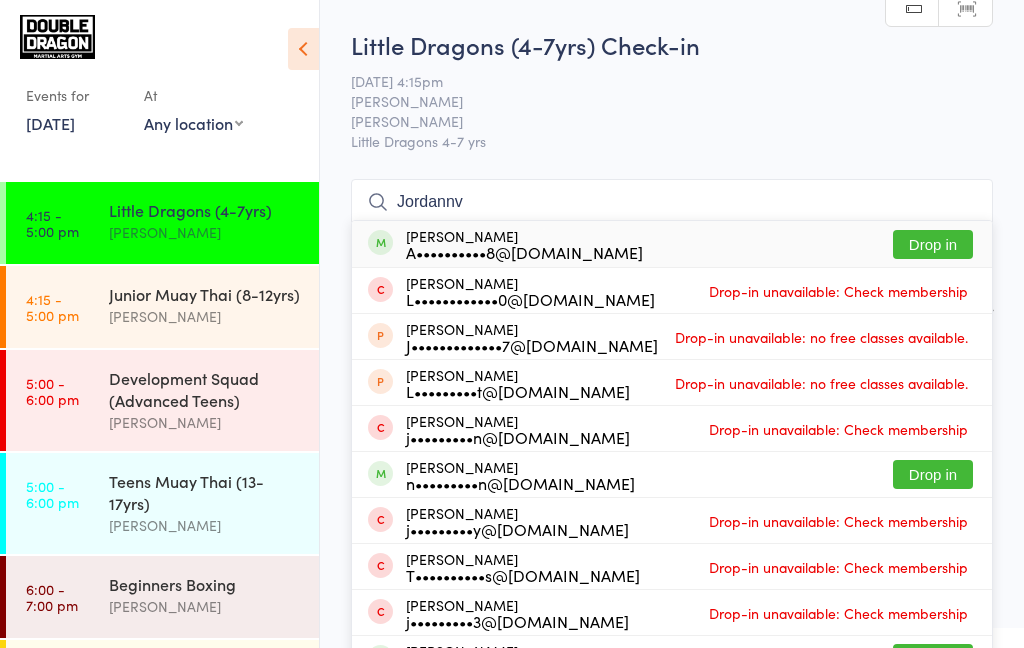 click on "Jordannv" at bounding box center (672, 202) 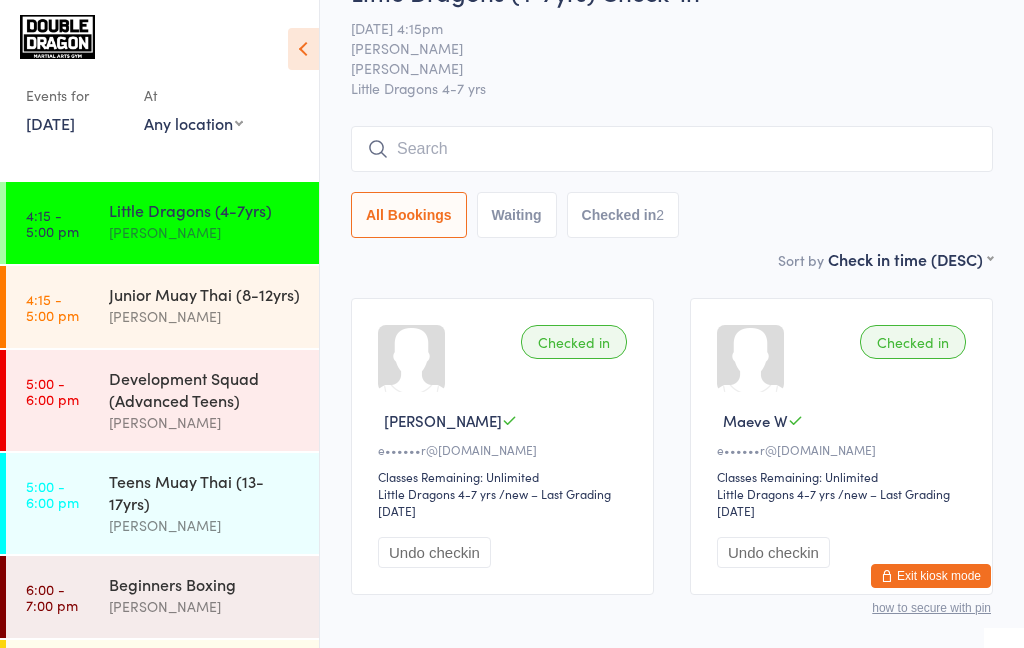 scroll, scrollTop: 139, scrollLeft: 0, axis: vertical 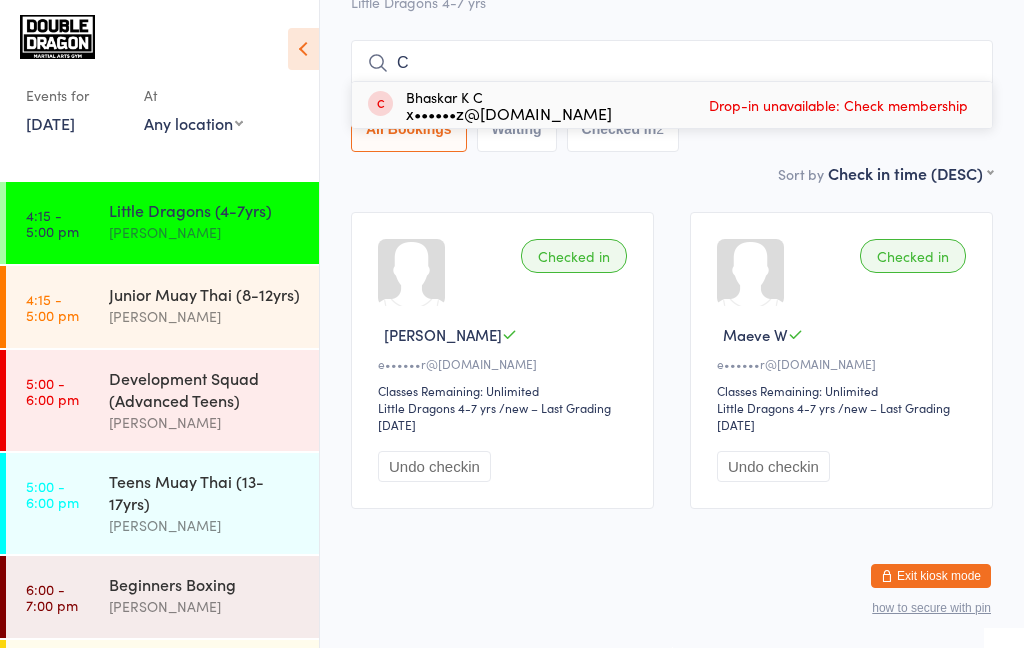 type on "C" 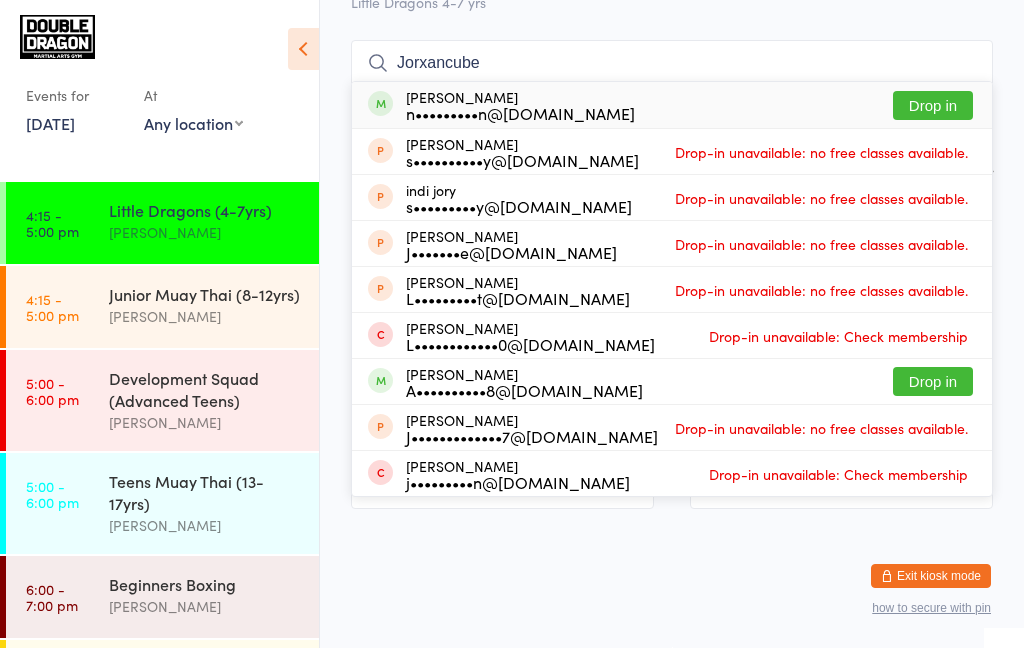 type on "Jorxancube" 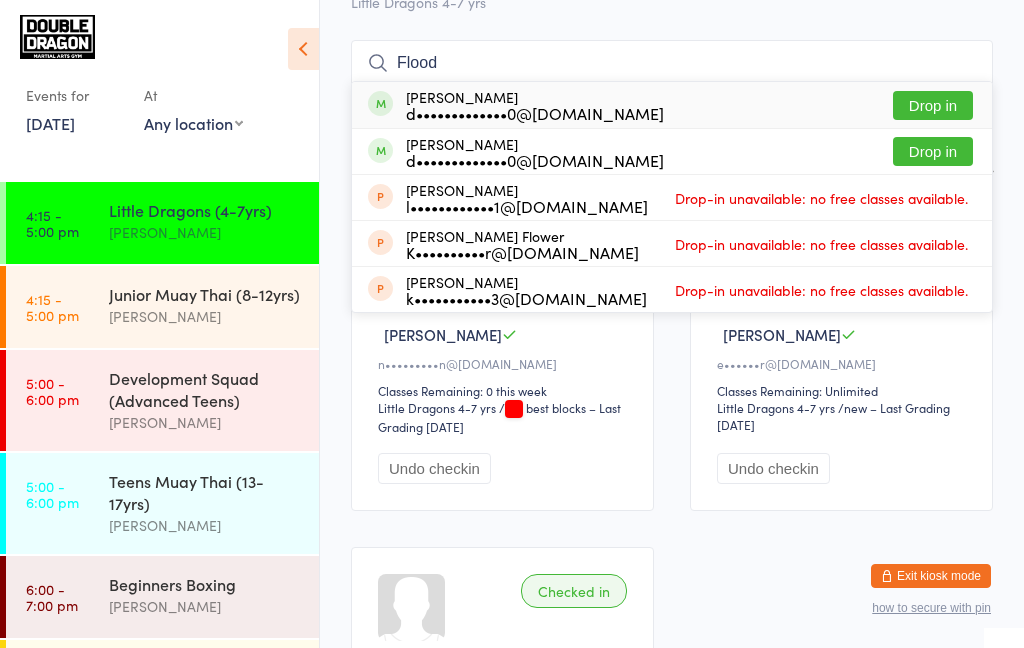type on "Flood" 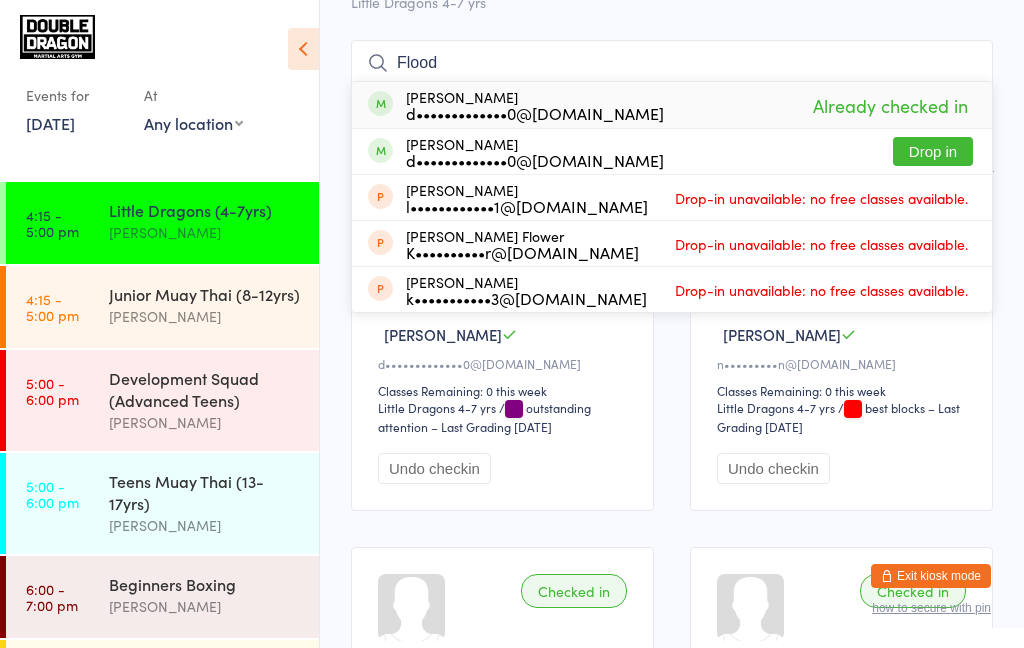 type on "Flood" 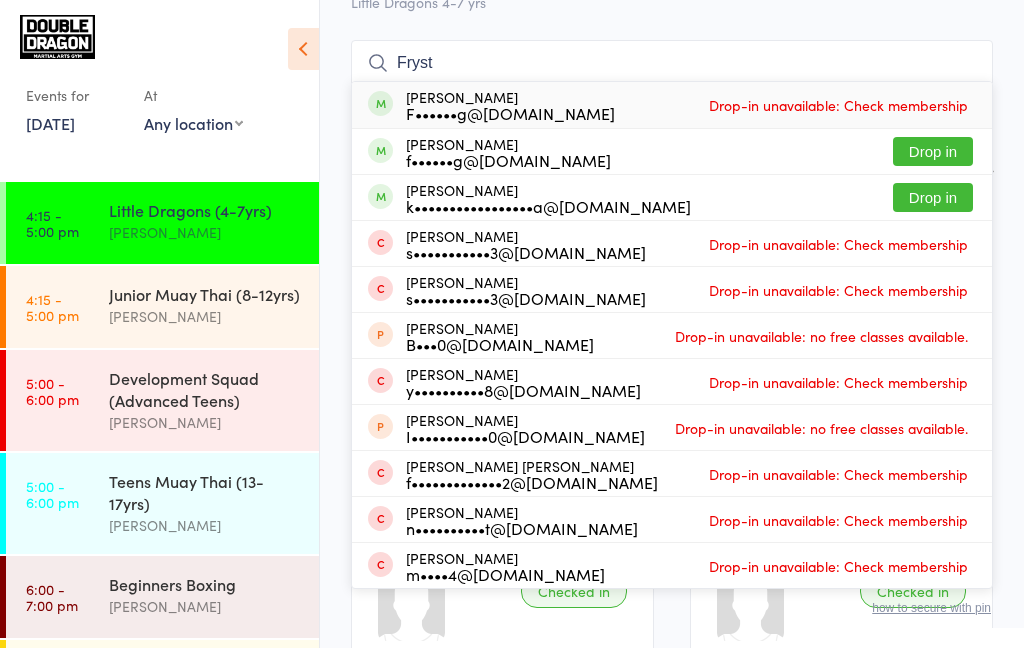 type on "Fryst" 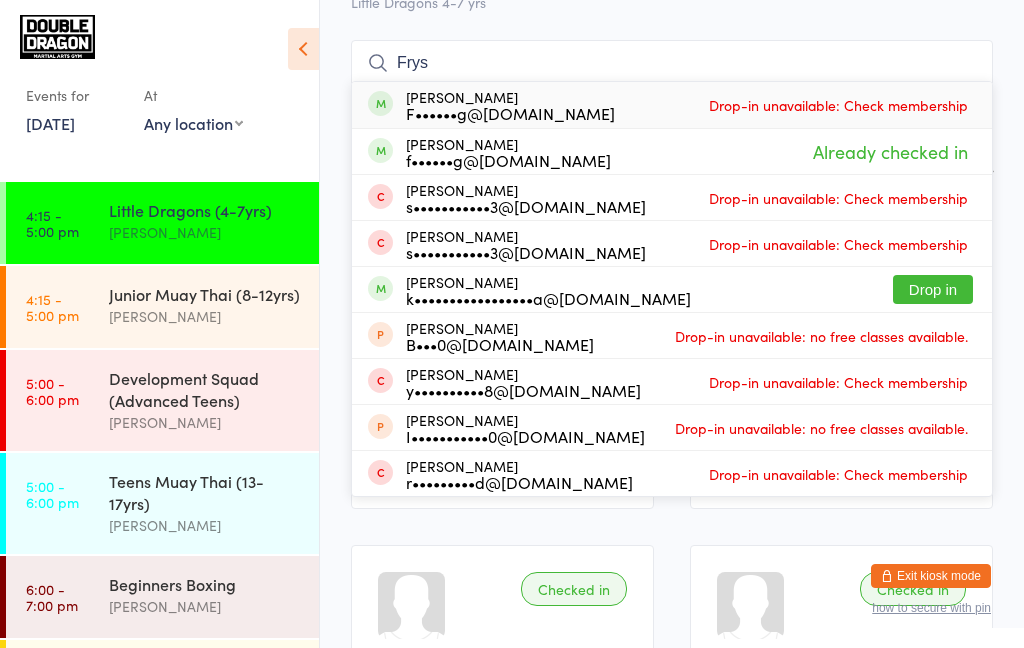 type on "Frys" 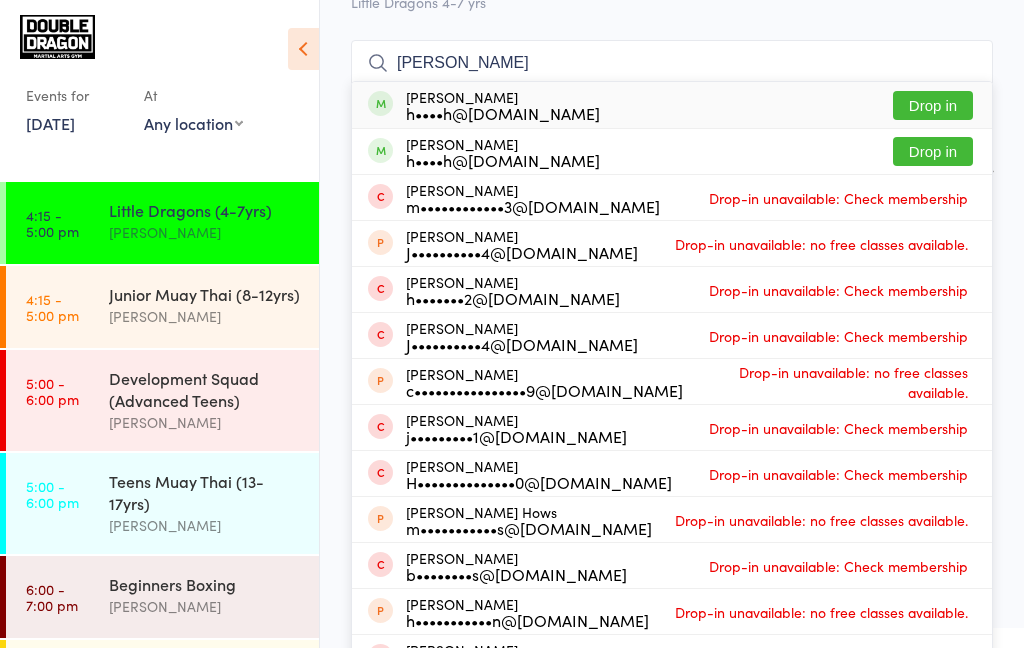 type on "[PERSON_NAME]" 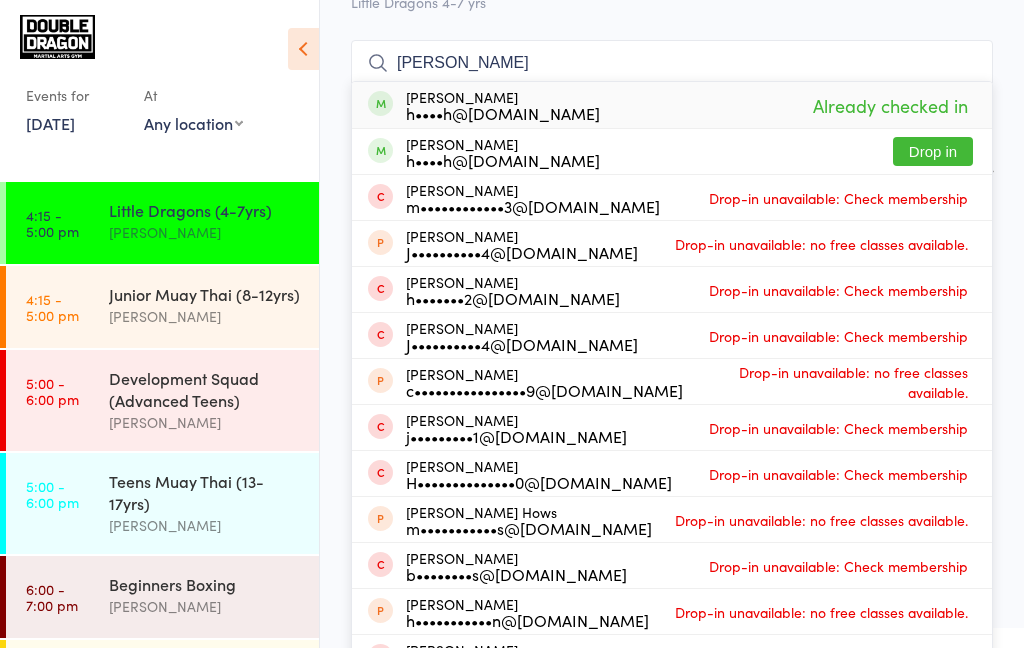 type on "[PERSON_NAME]" 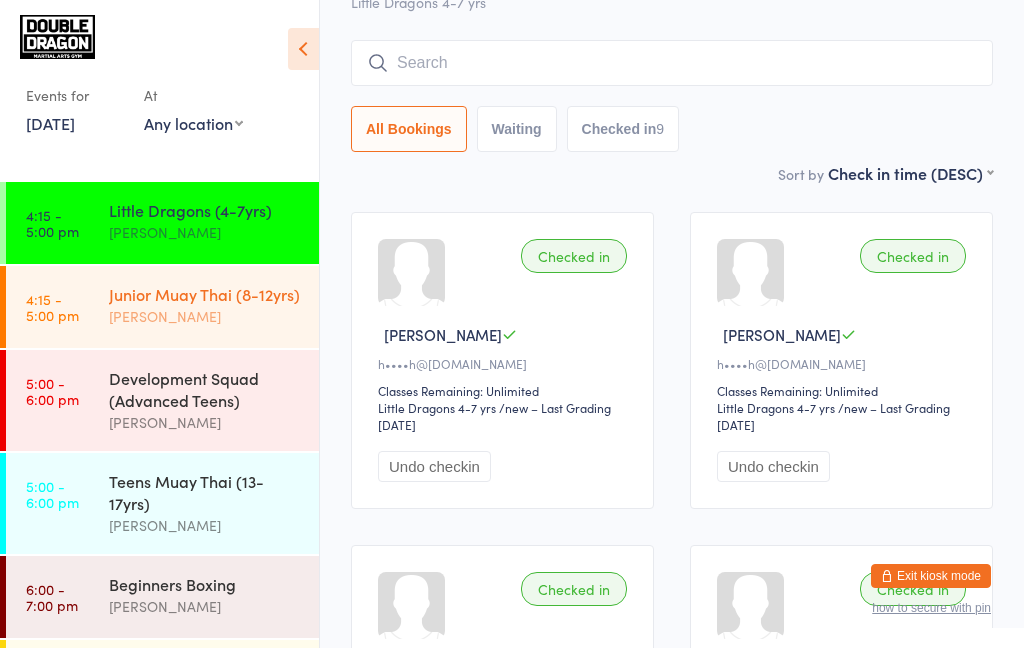 click on "Junior Muay Thai (8-12yrs) [PERSON_NAME]" at bounding box center (214, 305) 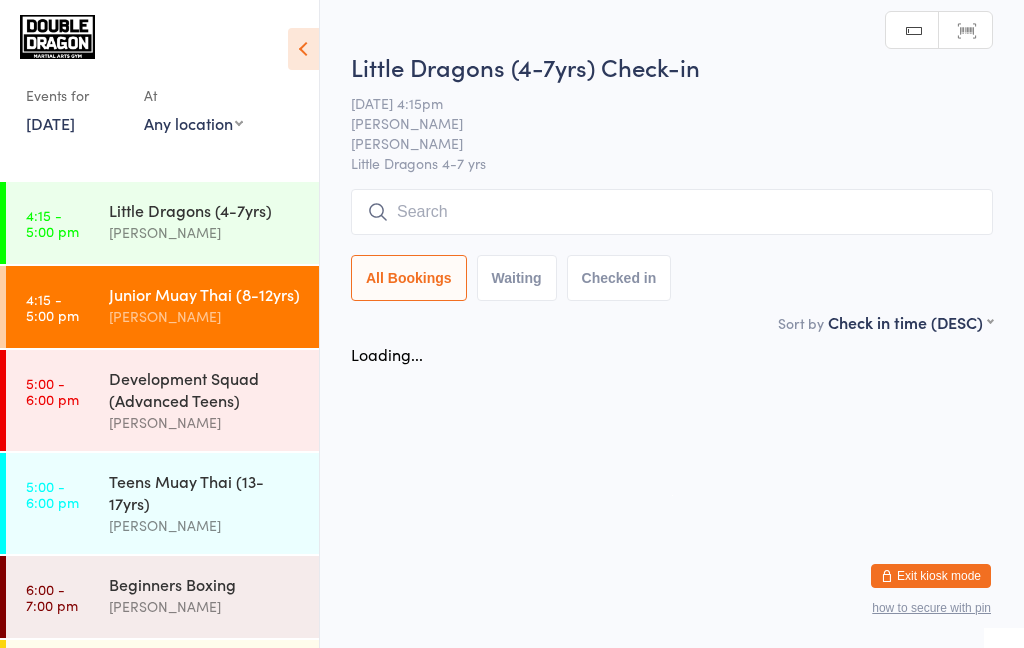 scroll, scrollTop: 0, scrollLeft: 0, axis: both 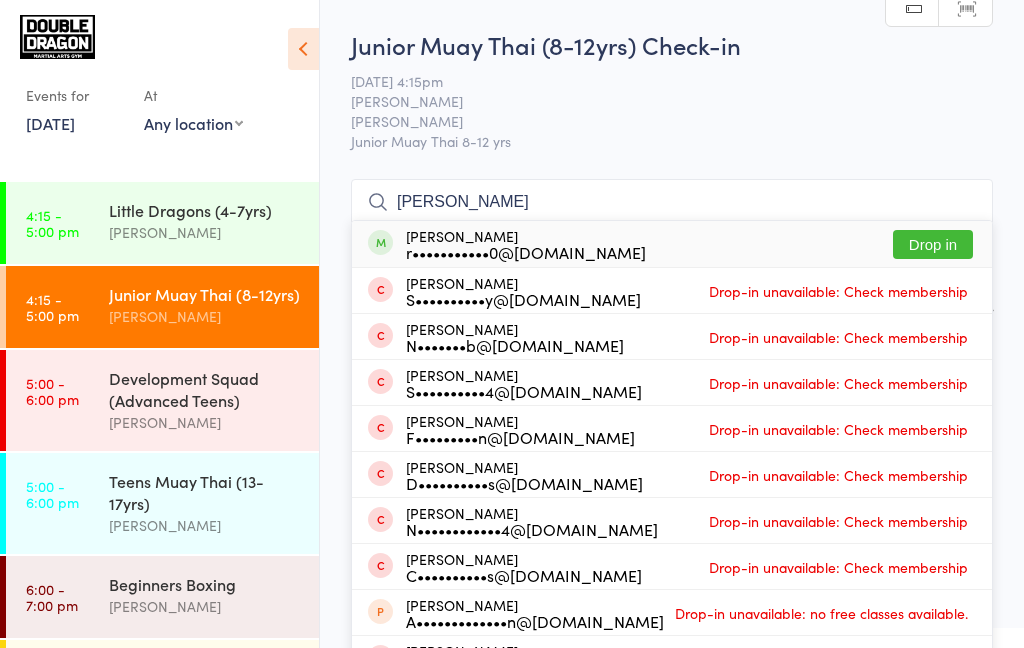 type on "[PERSON_NAME]" 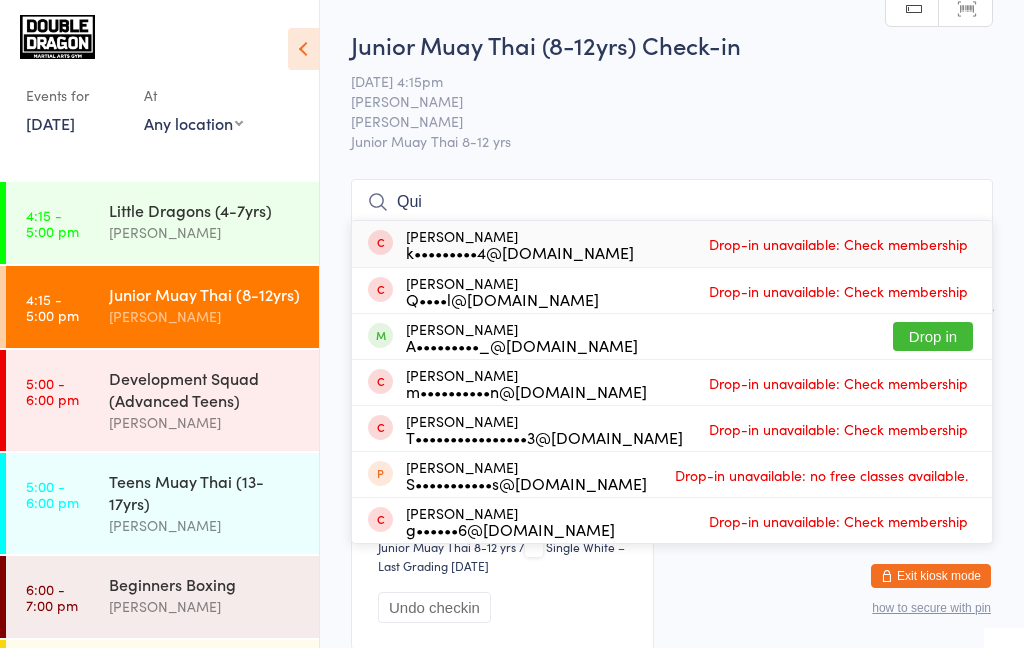 type on "Qui" 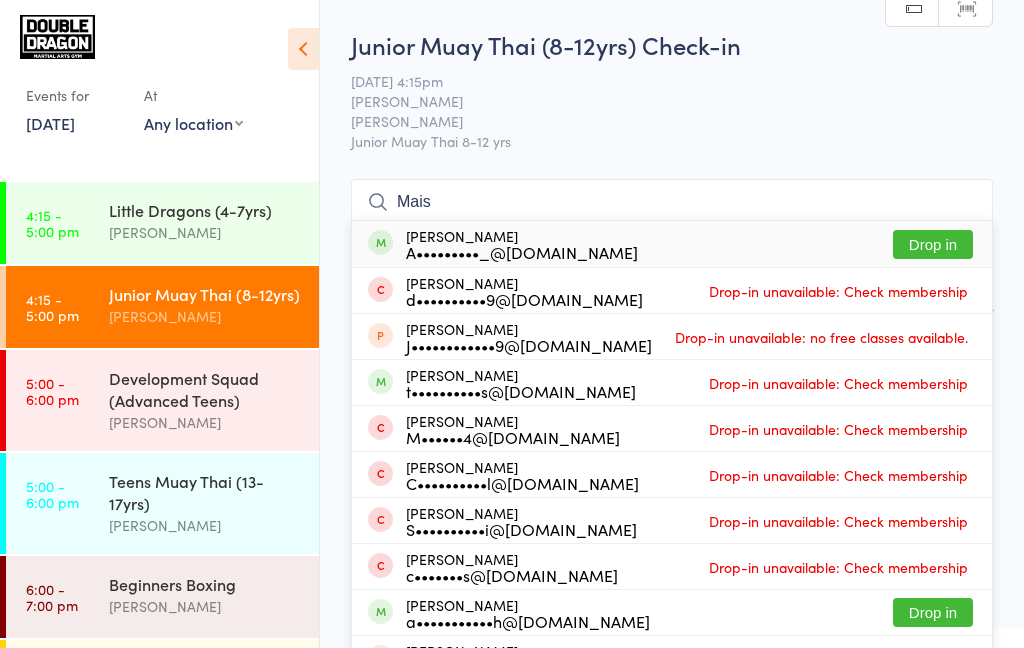 type on "Mais" 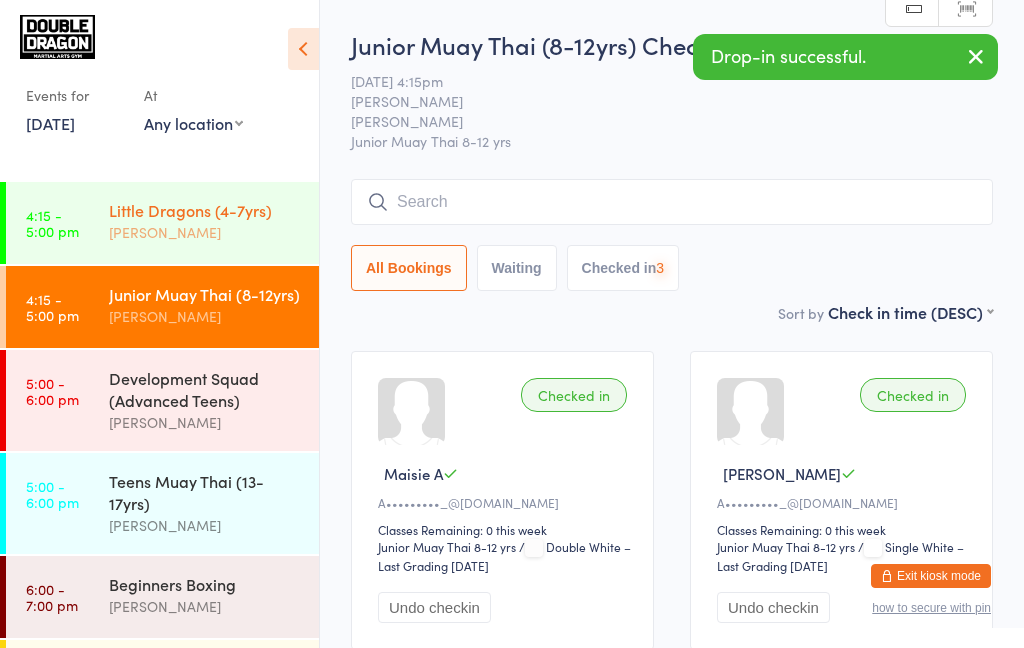 click on "[PERSON_NAME]" at bounding box center [205, 232] 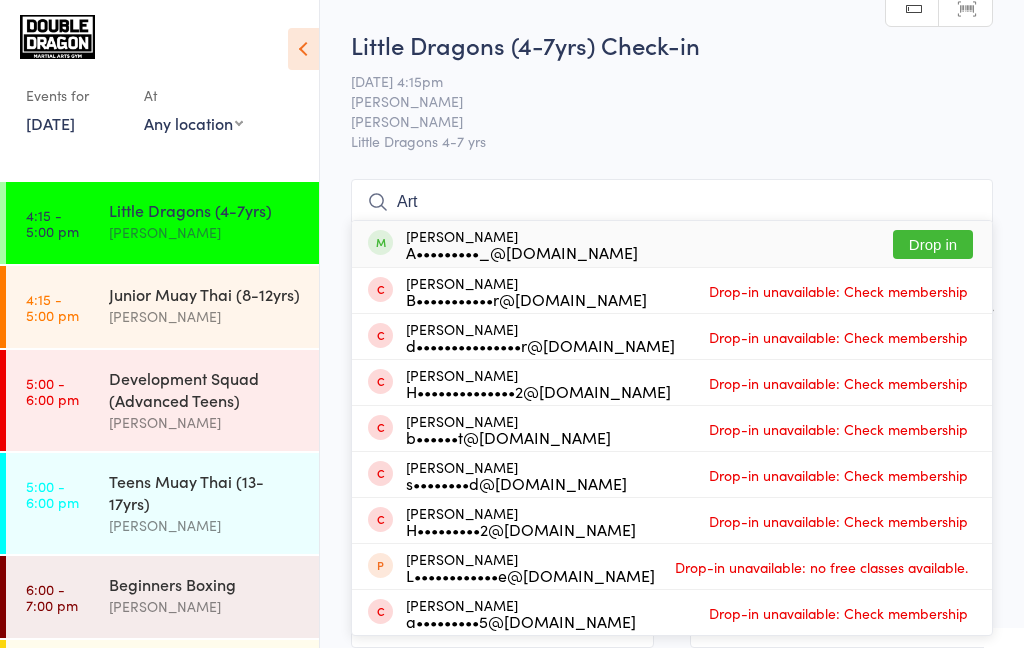 type on "Art" 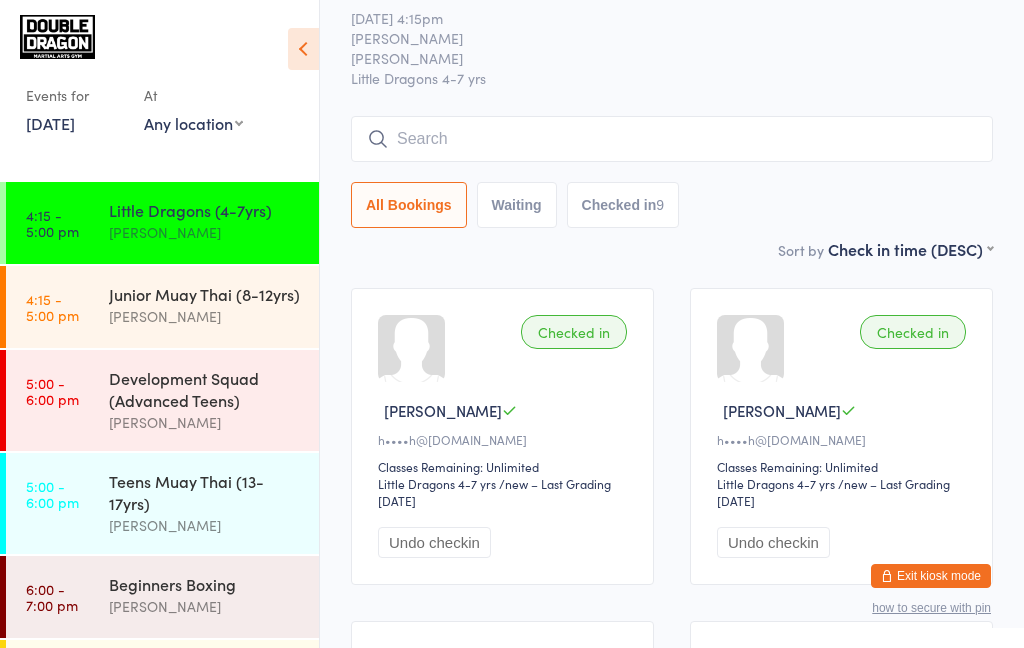 scroll, scrollTop: 0, scrollLeft: 0, axis: both 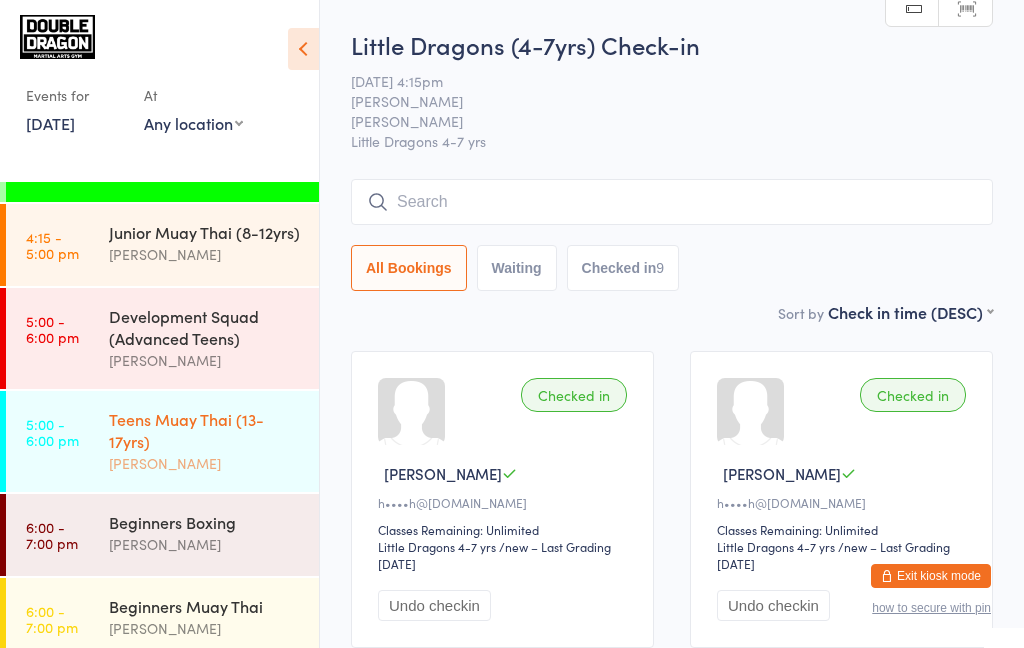 click on "Teens Muay Thai (13-17yrs)" at bounding box center (205, 430) 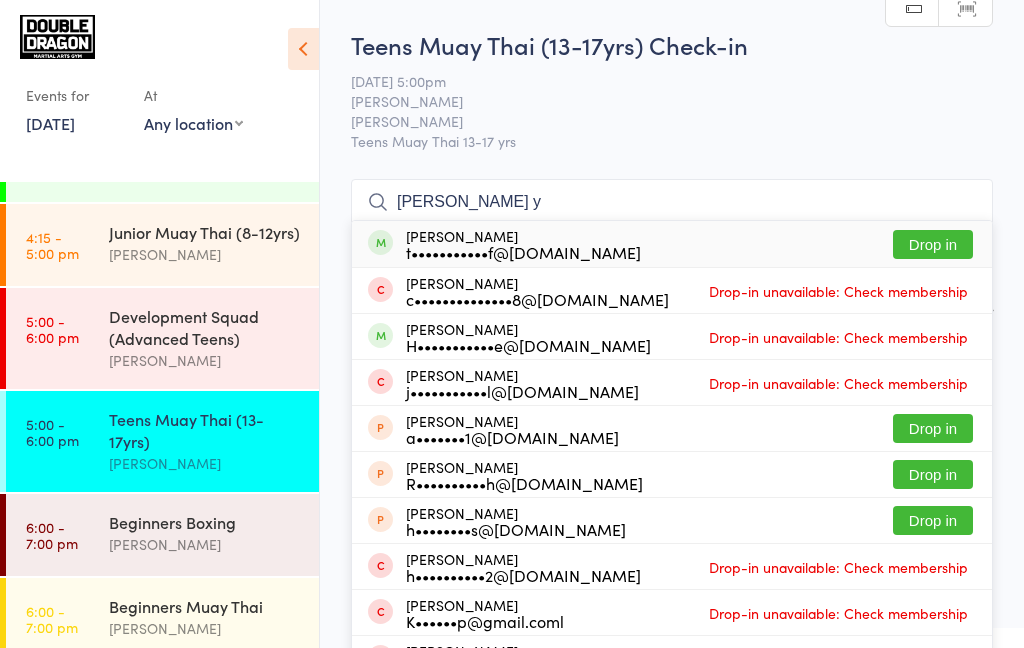 type on "[PERSON_NAME] y" 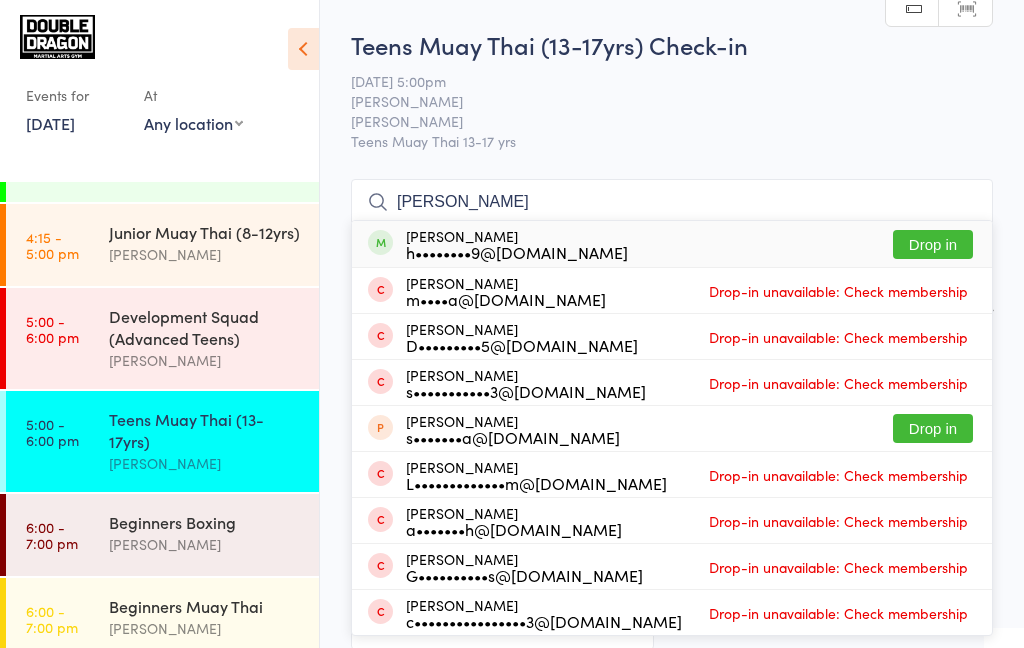 type on "[PERSON_NAME]" 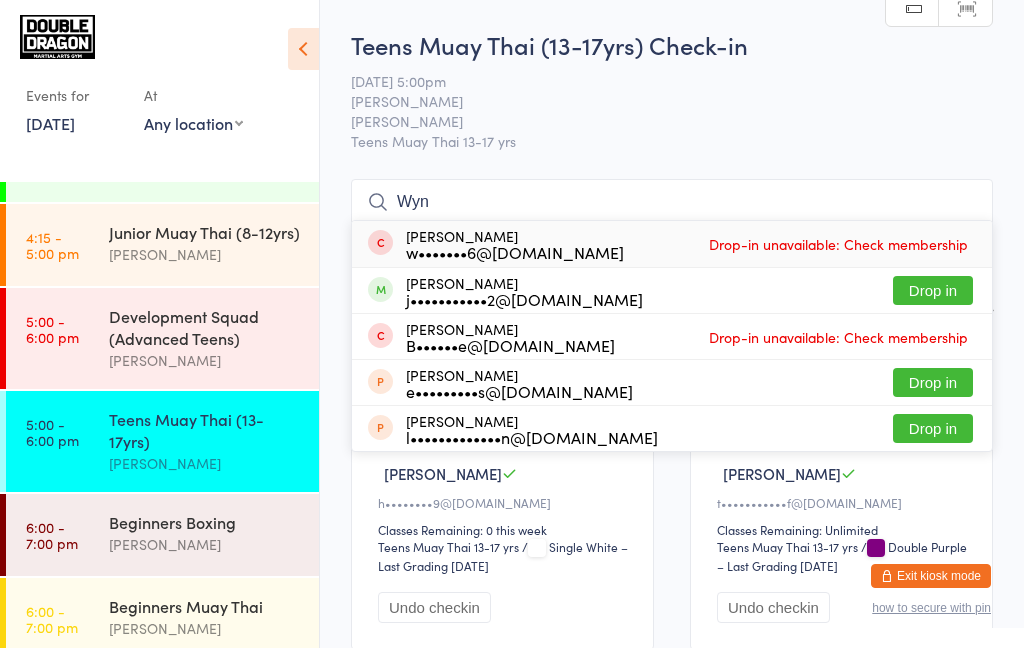 type on "Wyn" 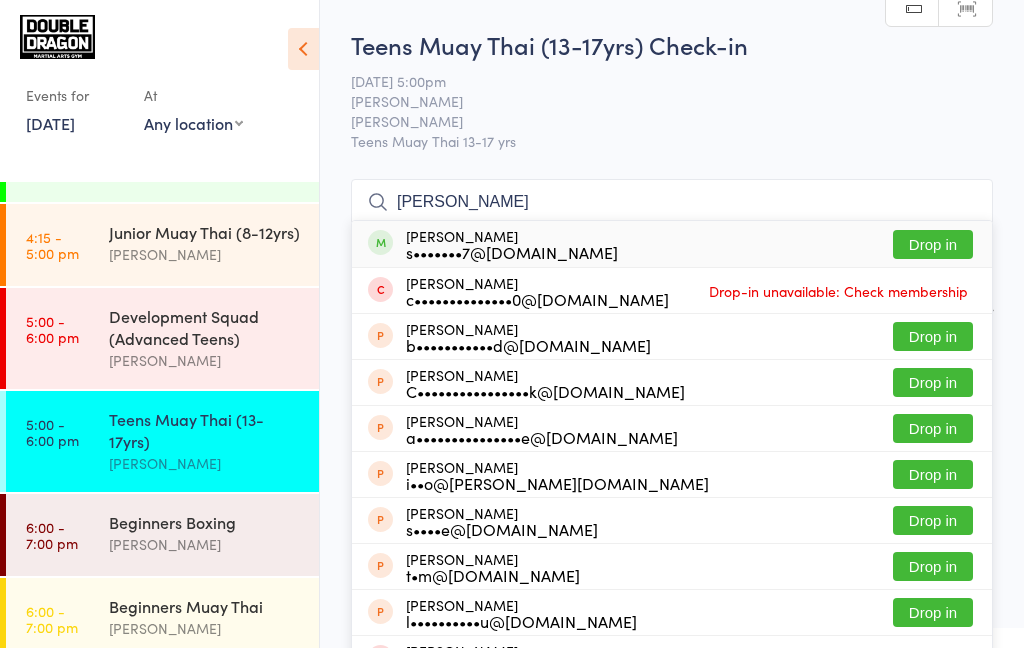 type on "[PERSON_NAME]" 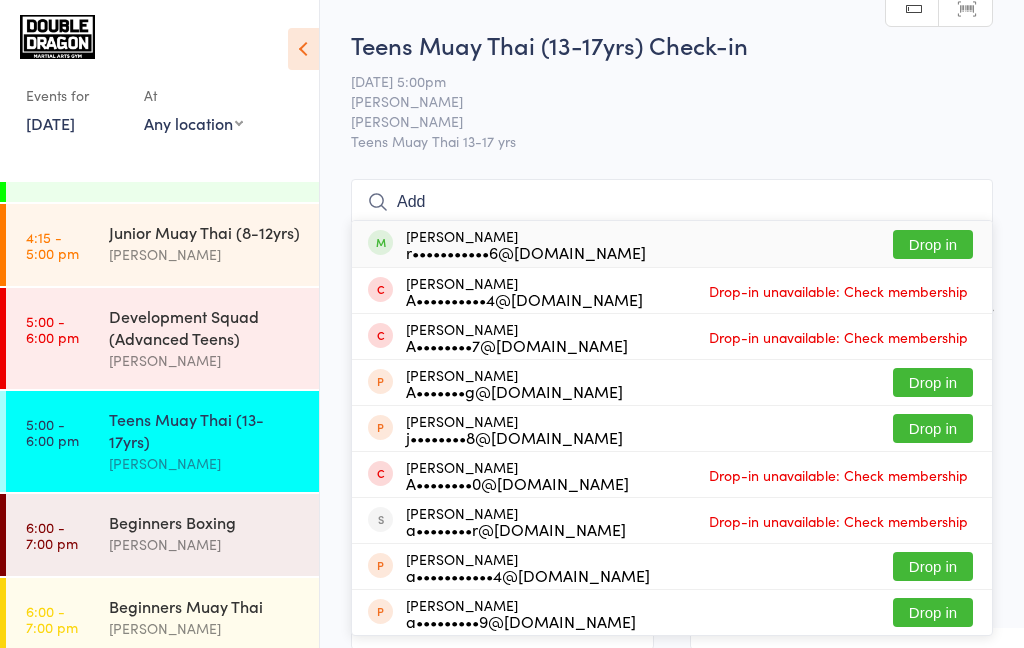 type on "Add" 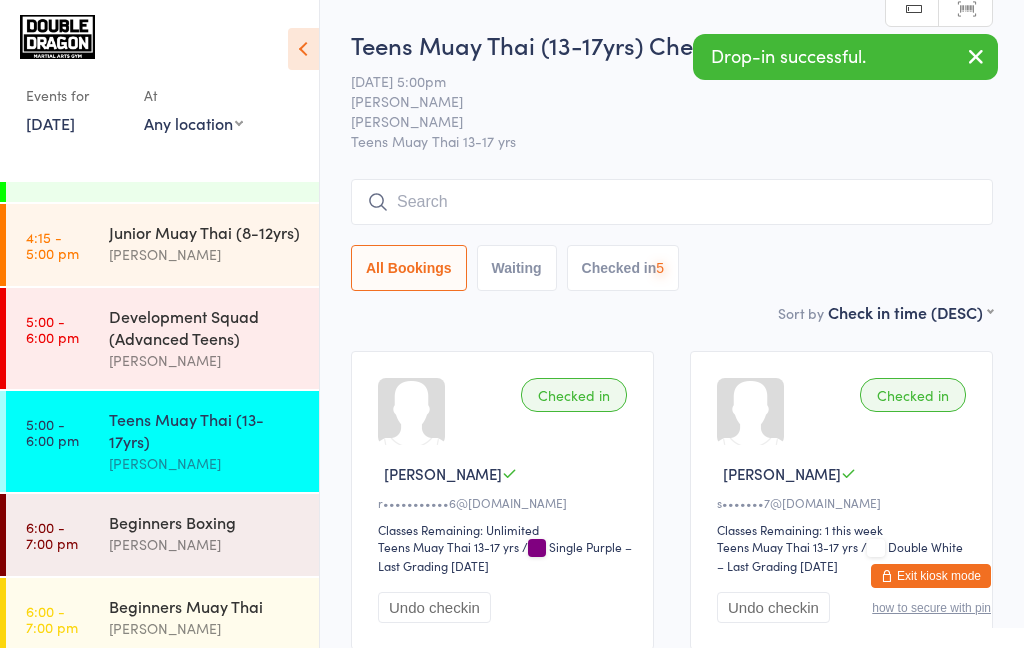 click at bounding box center (976, 56) 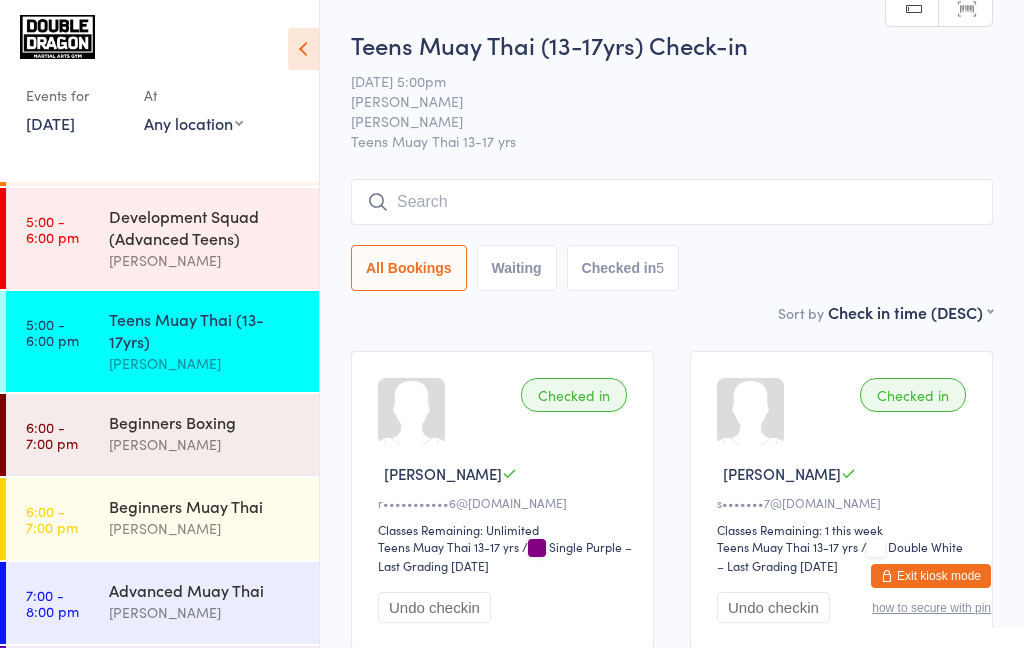 scroll, scrollTop: 167, scrollLeft: 0, axis: vertical 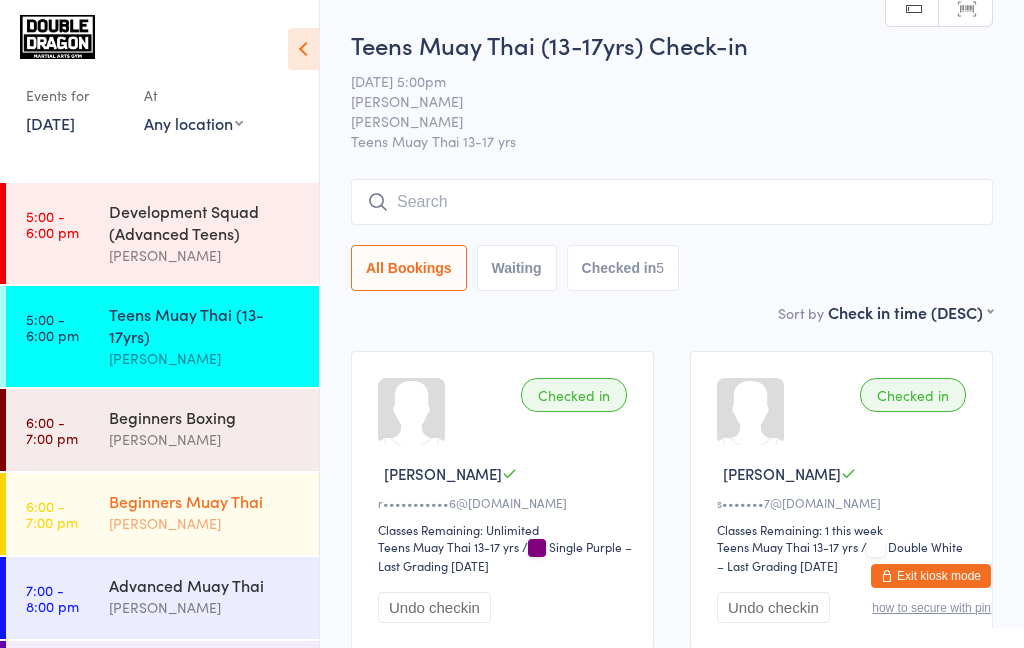 click on "6:00 - 7:00 pm Beginners Muay Thai [PERSON_NAME]" at bounding box center (162, 514) 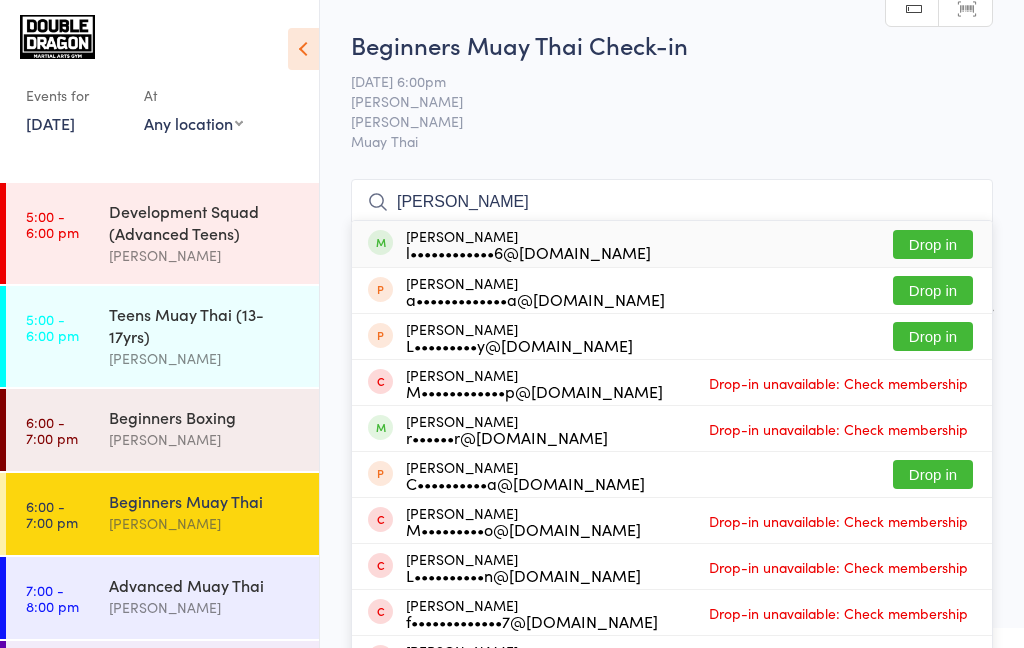 type on "[PERSON_NAME]" 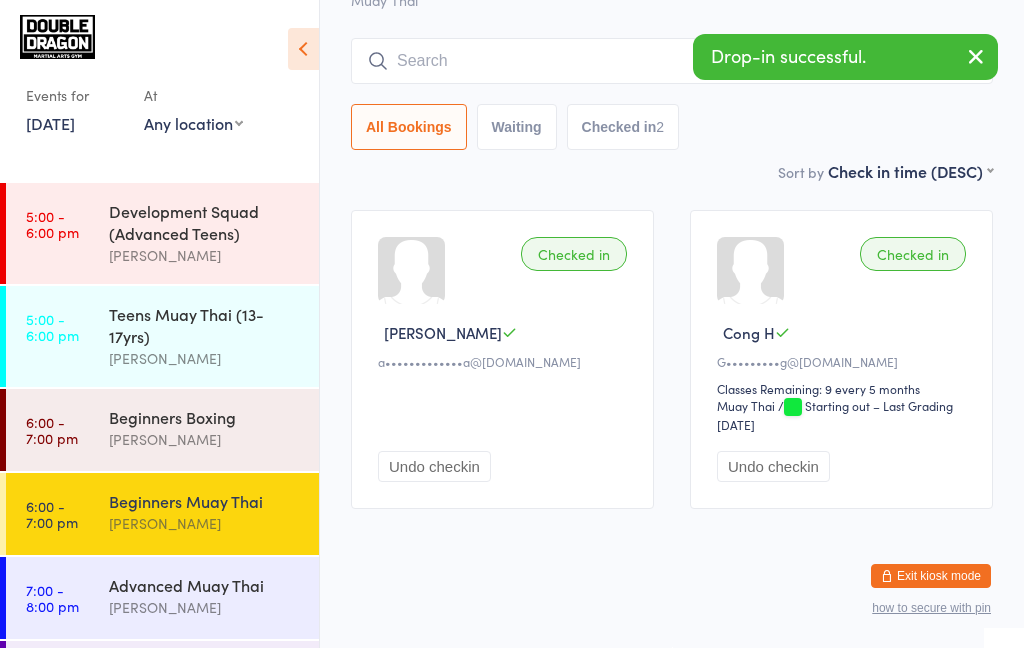 scroll, scrollTop: 133, scrollLeft: 0, axis: vertical 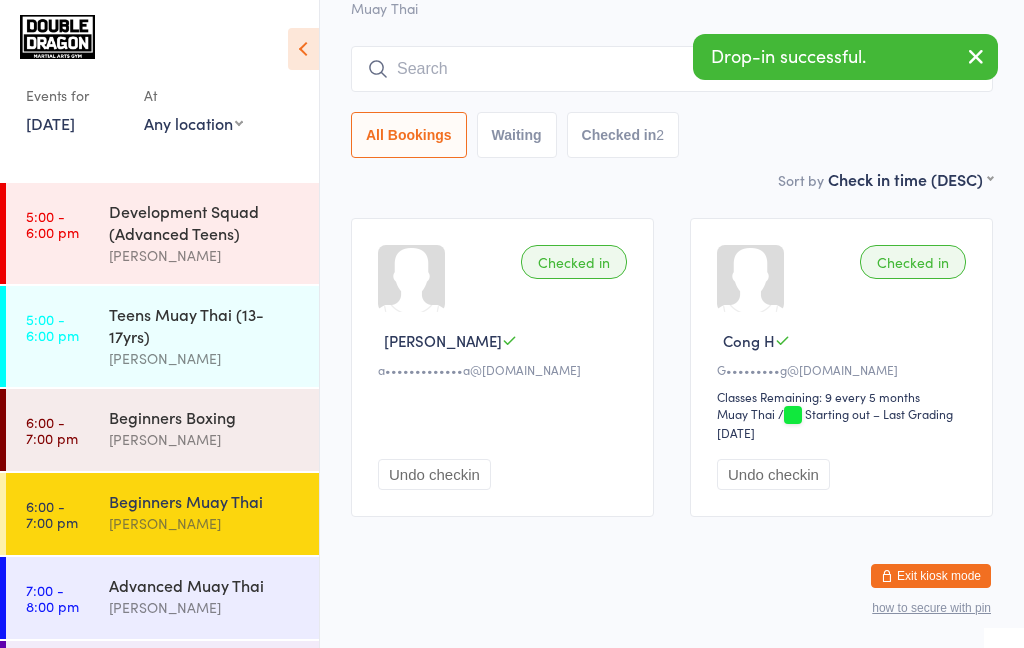 click on "Undo checkin" at bounding box center (434, 474) 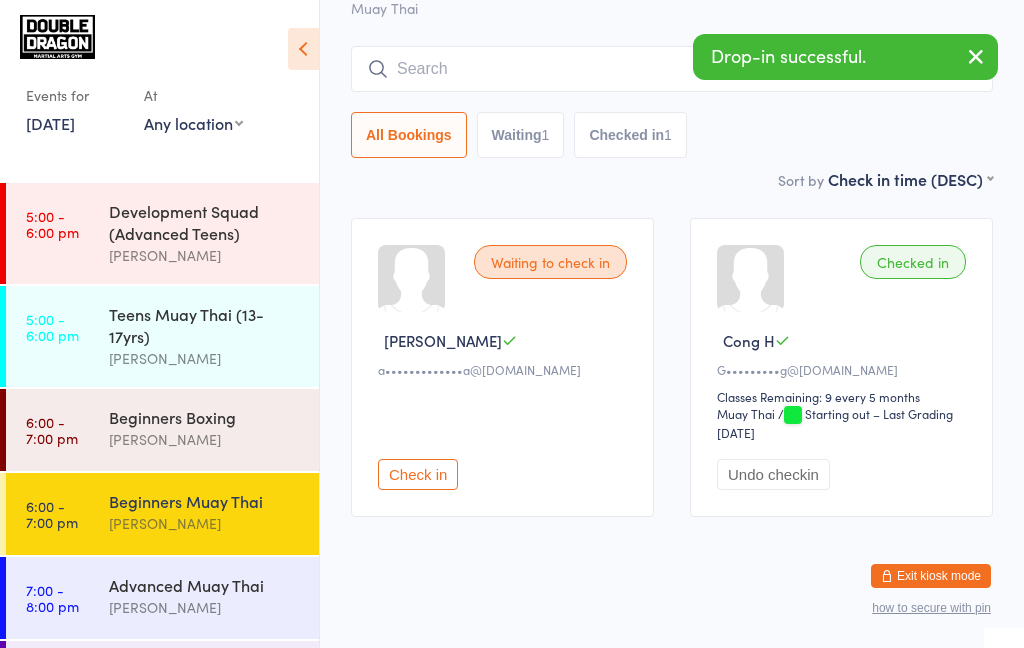 click at bounding box center [672, 69] 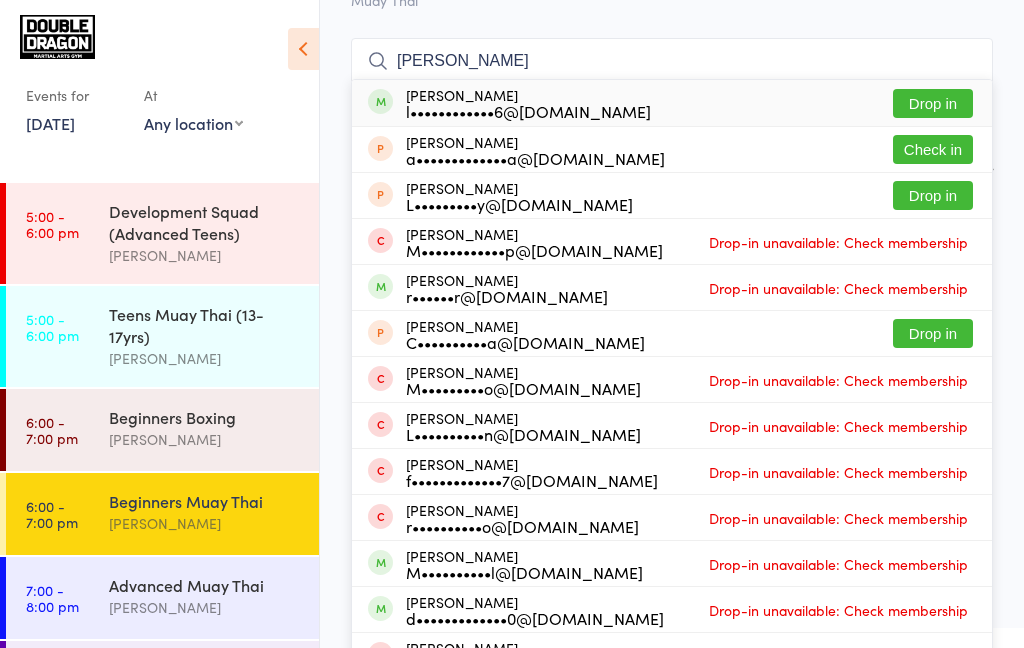 type on "[PERSON_NAME]" 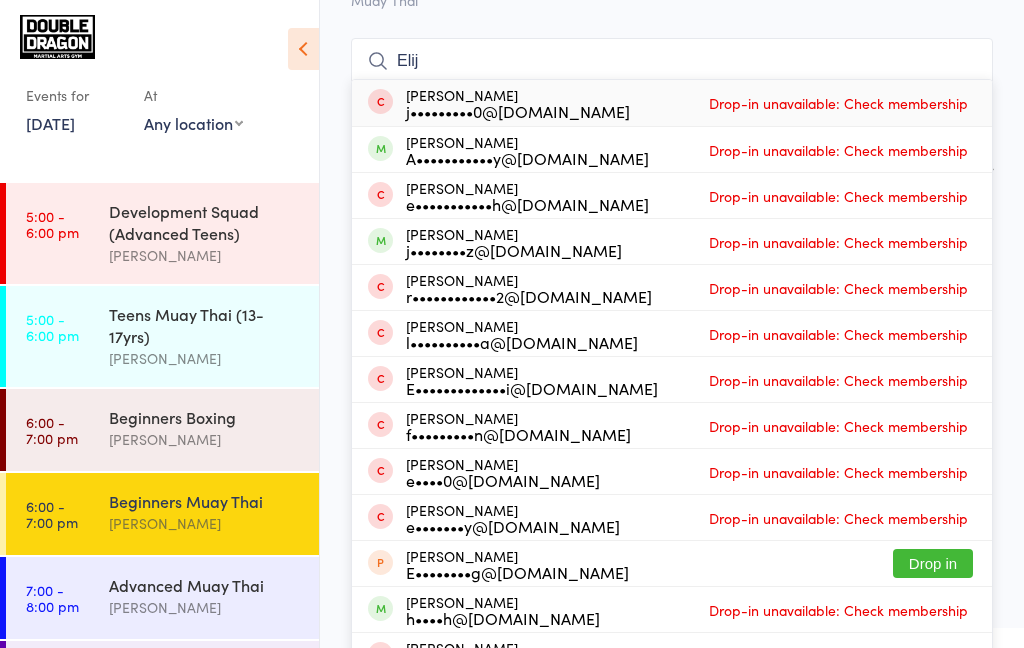 type on "Elij" 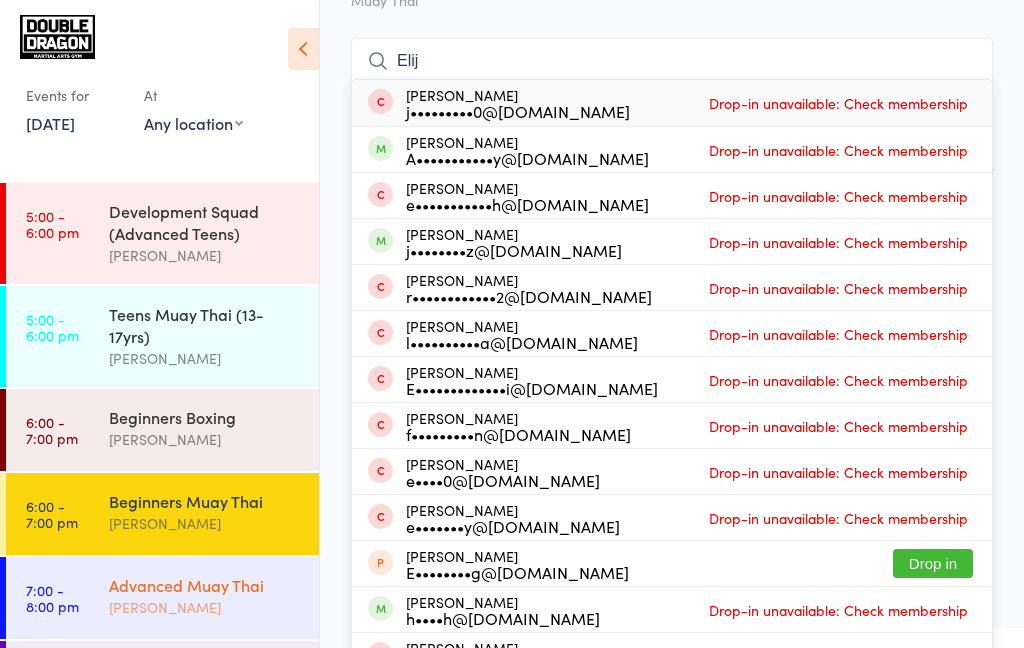 click on "Advanced Muay Thai [PERSON_NAME]" at bounding box center (214, 596) 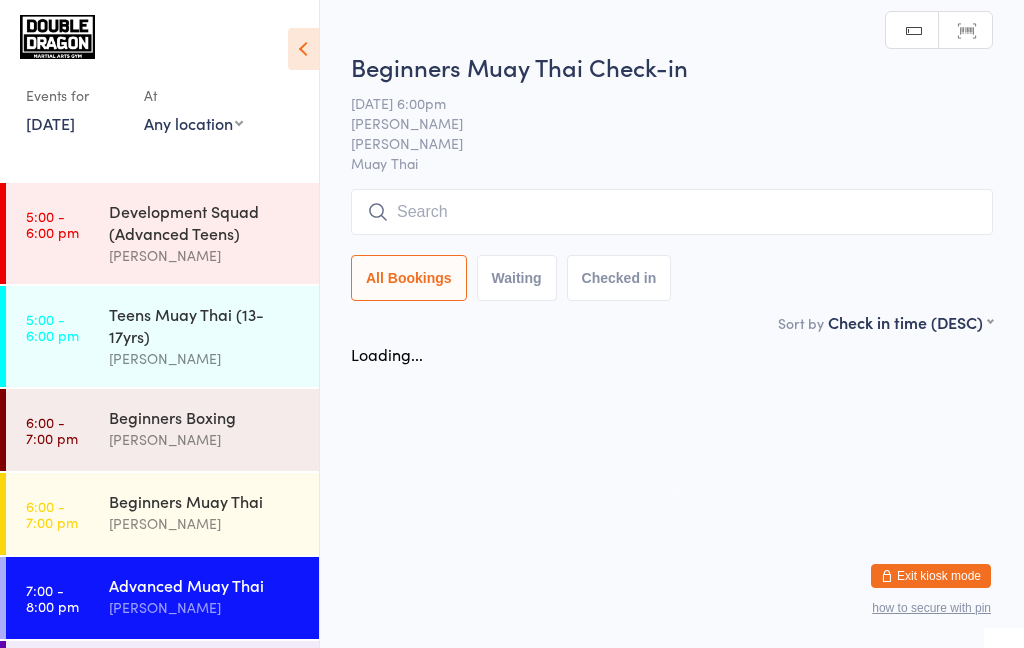 scroll, scrollTop: 0, scrollLeft: 0, axis: both 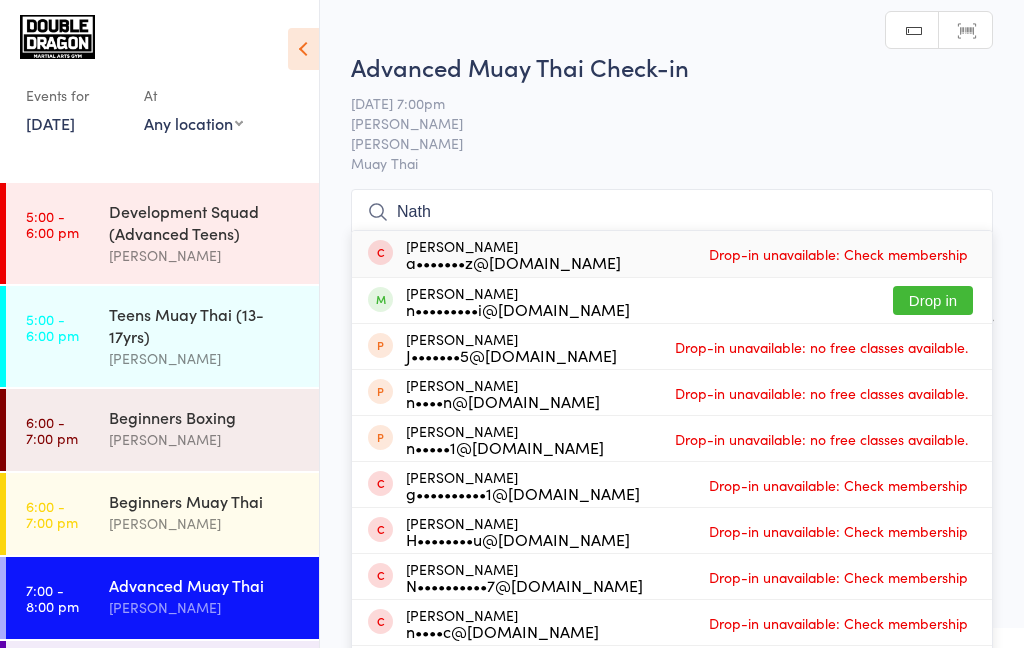 type on "Nath" 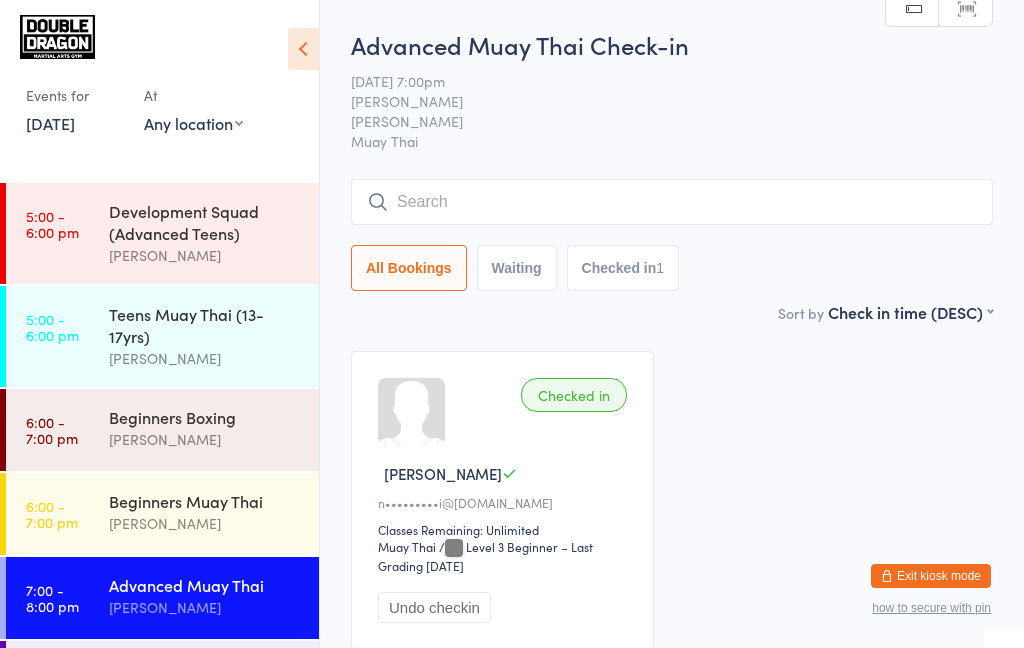 scroll, scrollTop: 246, scrollLeft: 0, axis: vertical 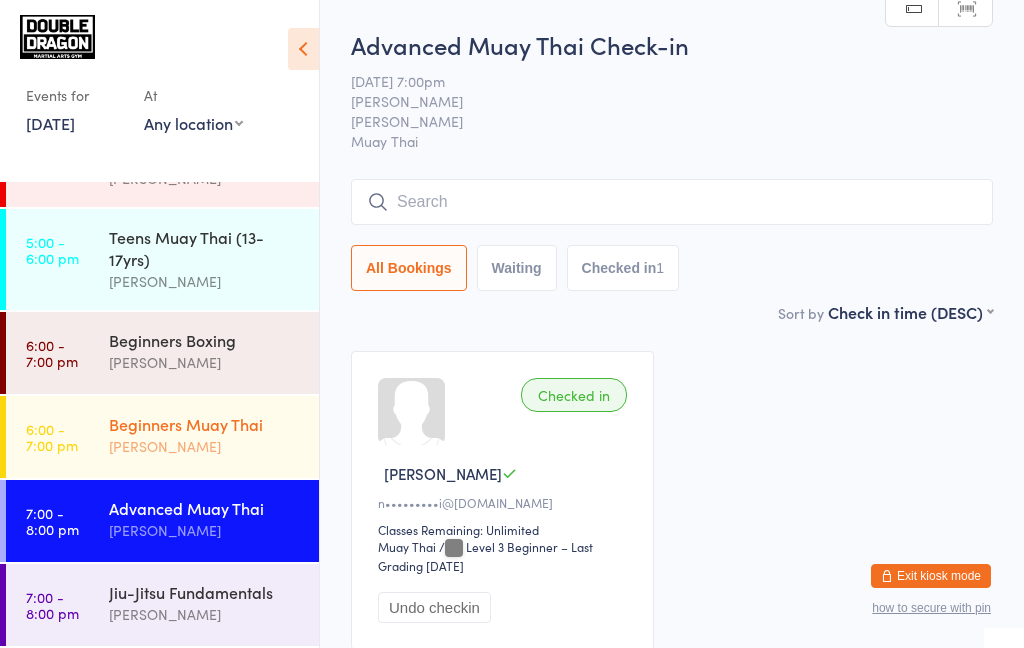 click on "Beginners Muay Thai" at bounding box center (205, 424) 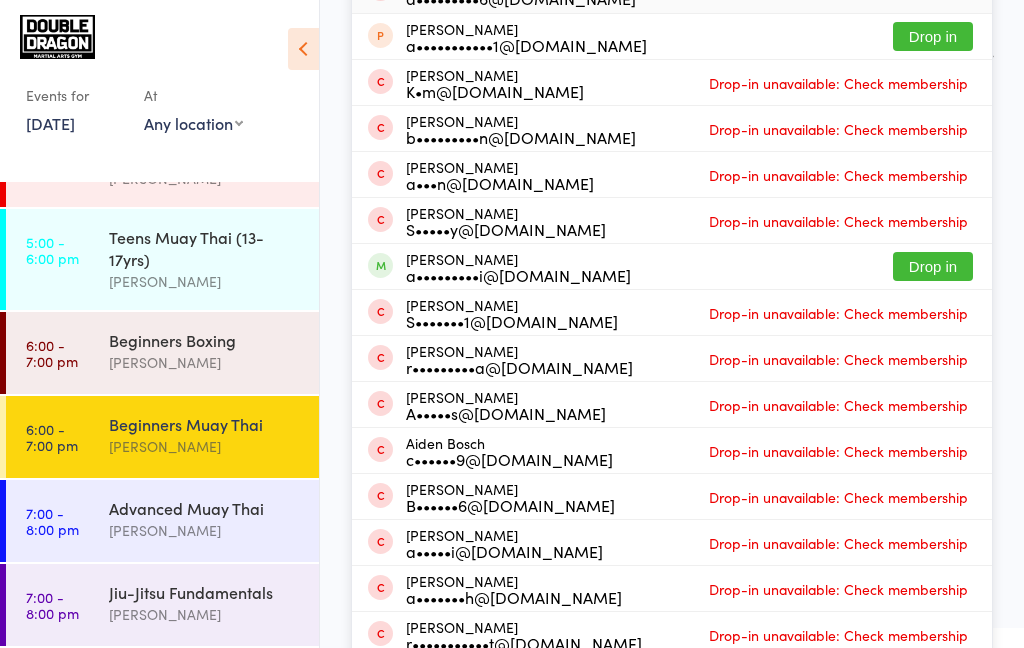 scroll, scrollTop: 267, scrollLeft: 0, axis: vertical 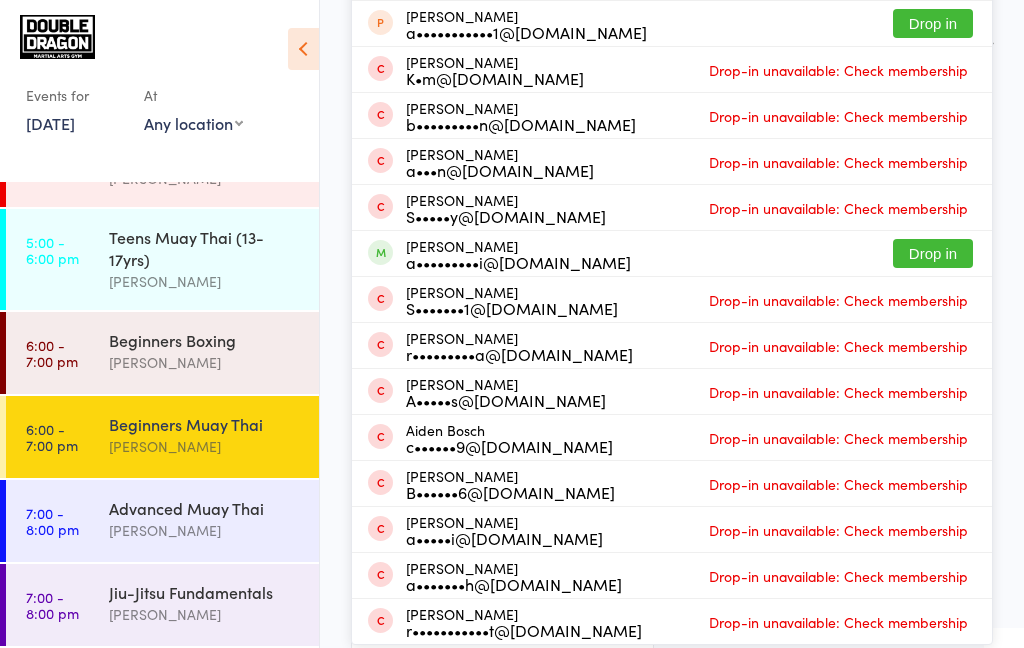 type on "[PERSON_NAME]" 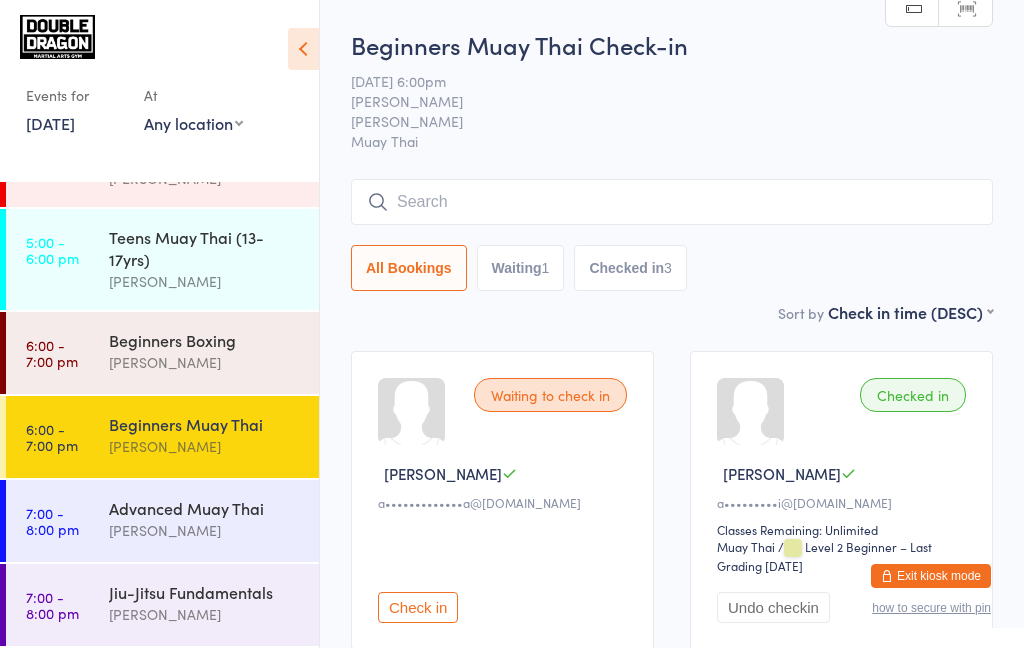 click on "Beginners Muay Thai Check-in [DATE] 6:00pm  [PERSON_NAME]  Muay Thai  Manual search Scanner input All Bookings Waiting  1 Checked in  3" at bounding box center (672, 164) 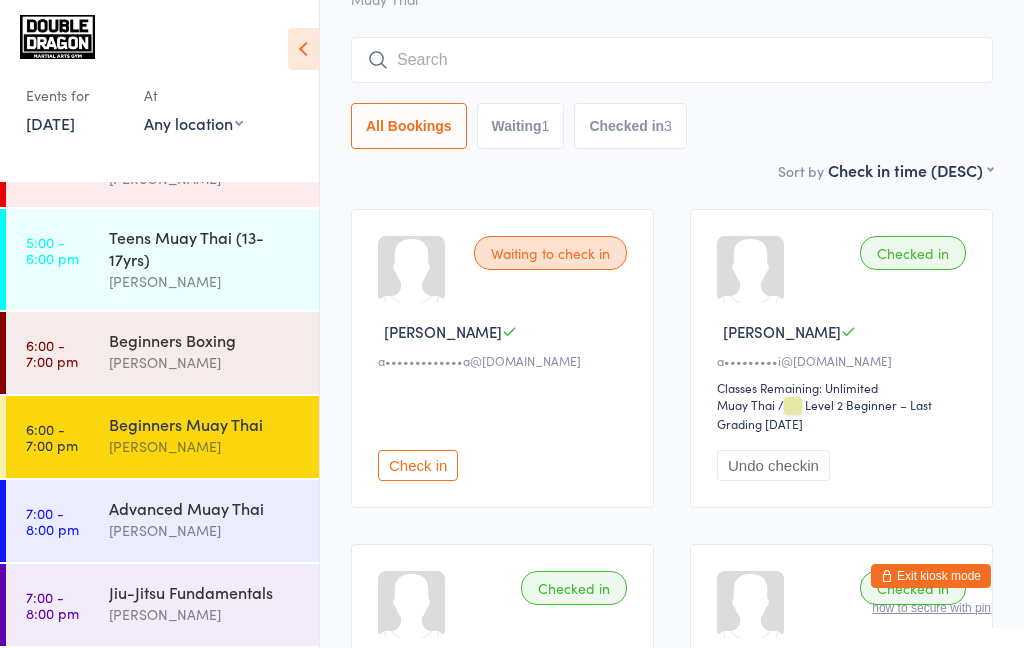 scroll, scrollTop: 180, scrollLeft: 0, axis: vertical 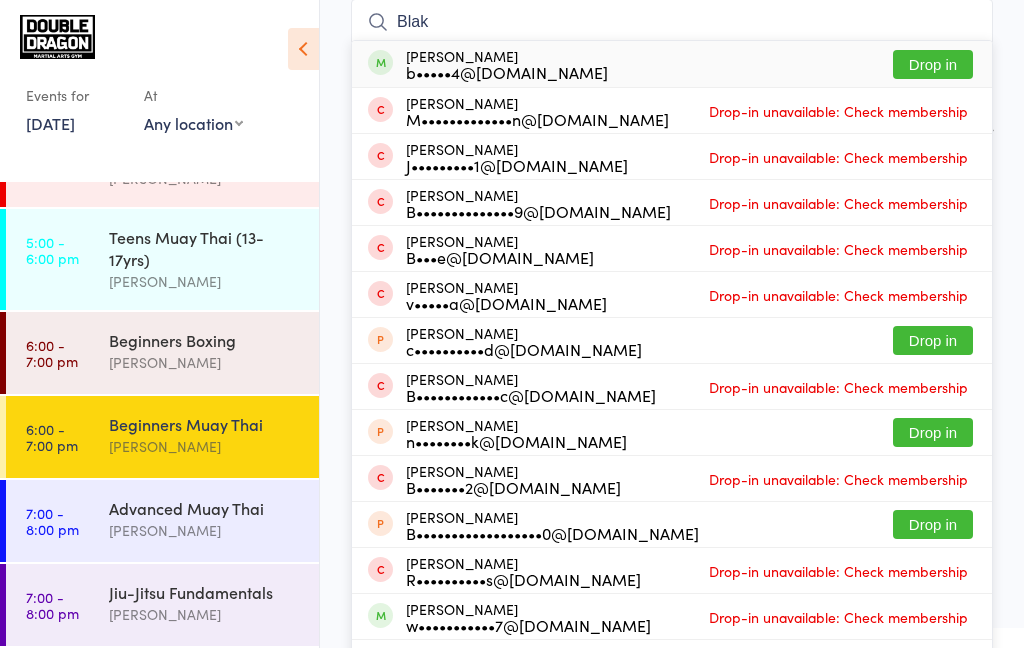 type on "Blak" 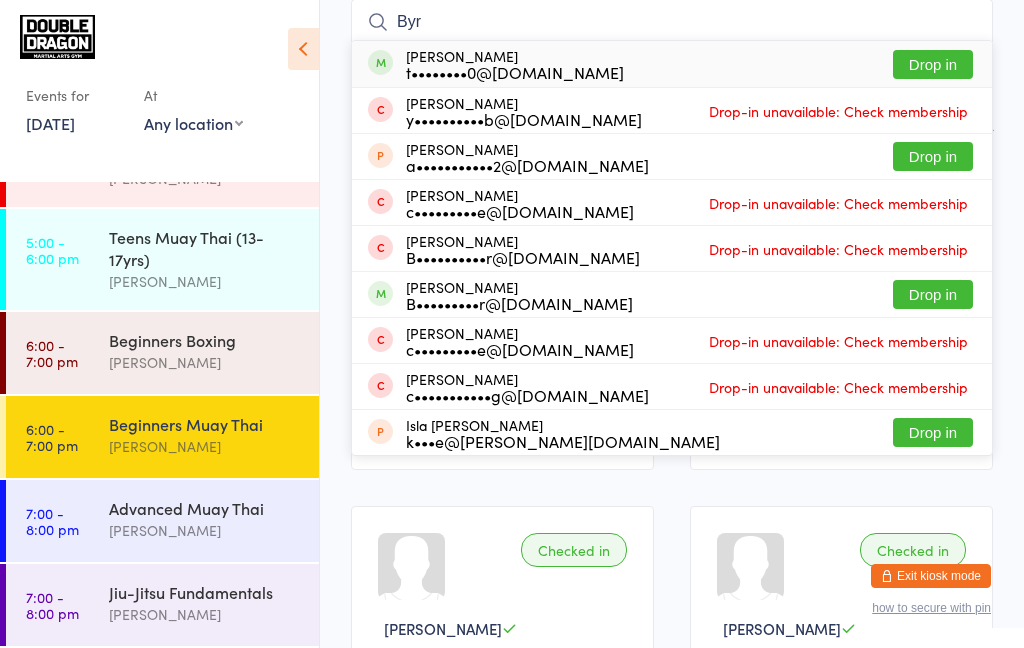type on "Byr" 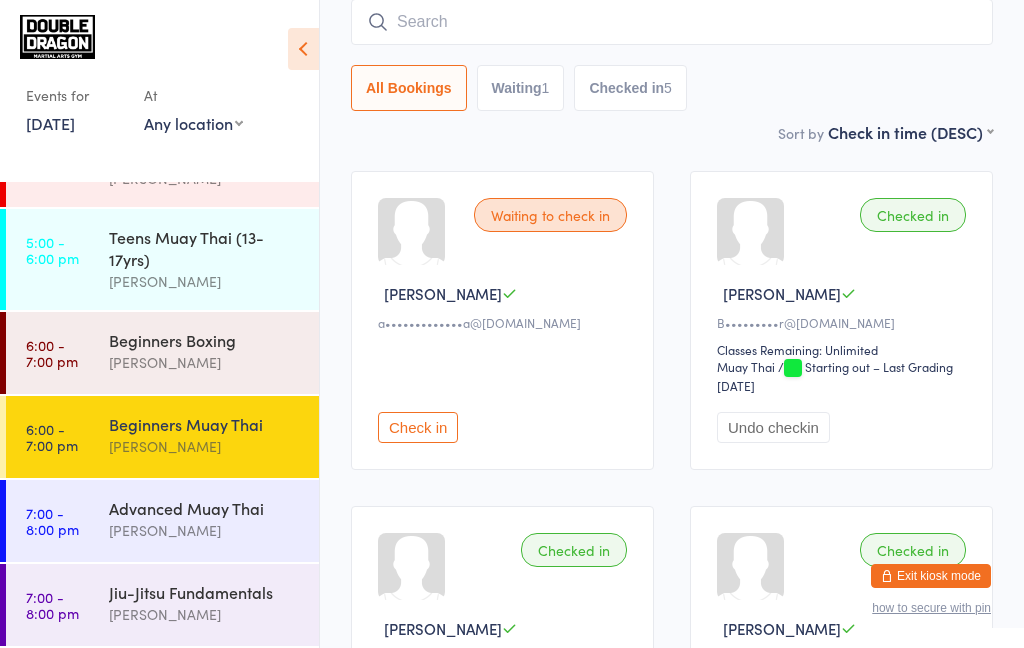 click on "Beginners Muay Thai" at bounding box center (205, 424) 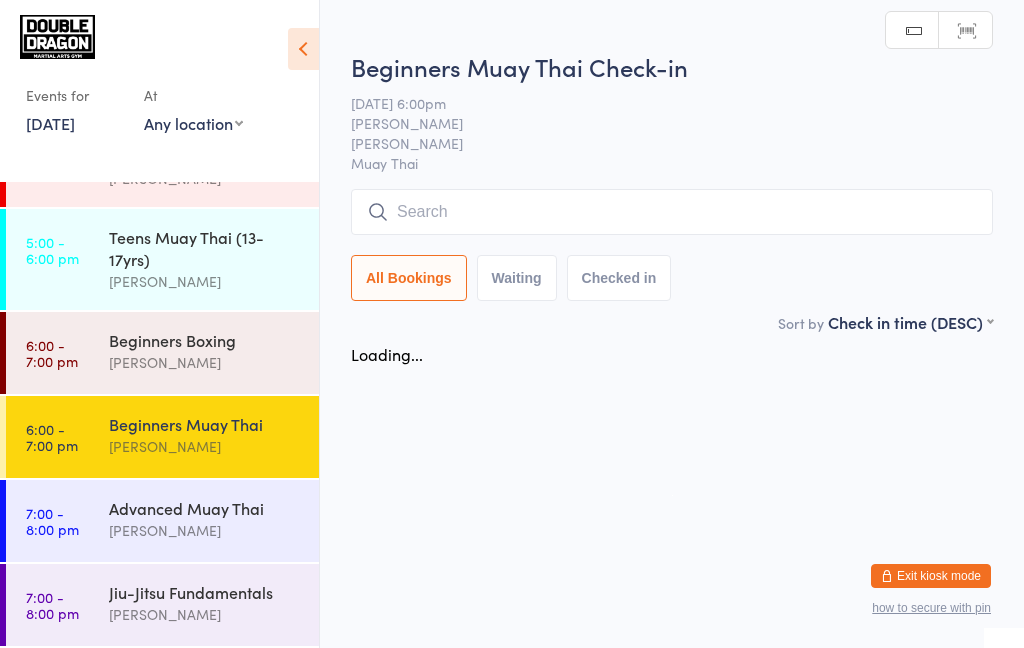 scroll, scrollTop: 0, scrollLeft: 0, axis: both 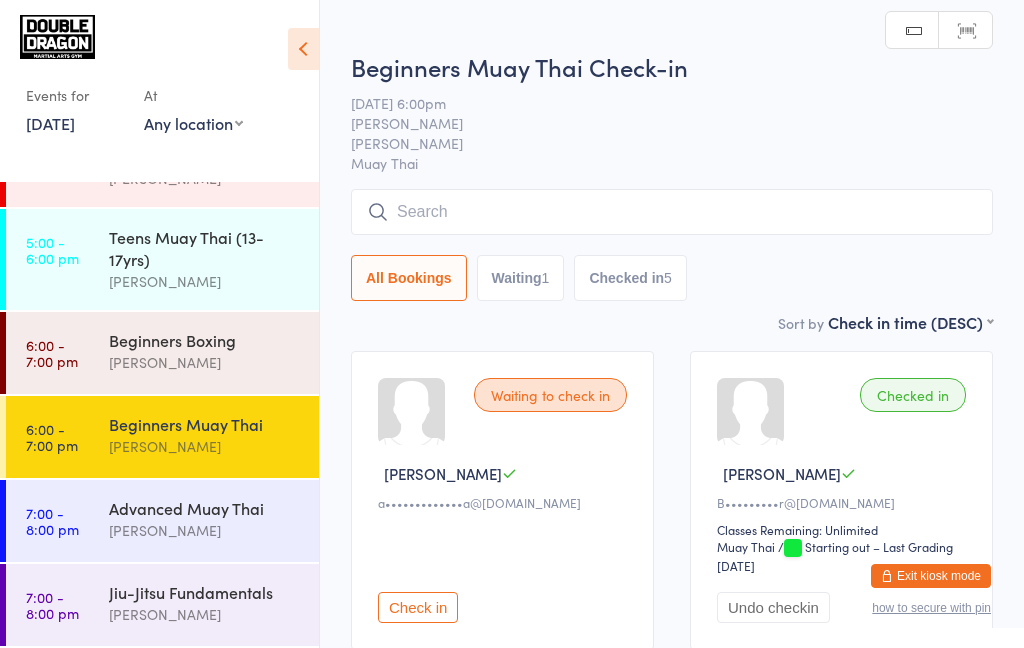 click at bounding box center [672, 212] 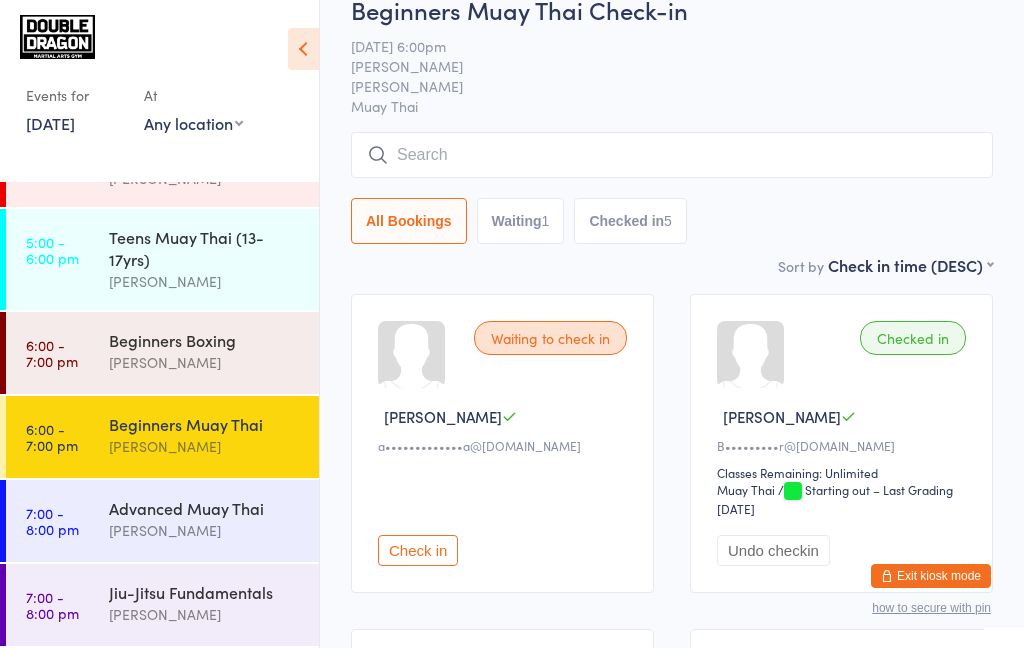 scroll, scrollTop: 190, scrollLeft: 0, axis: vertical 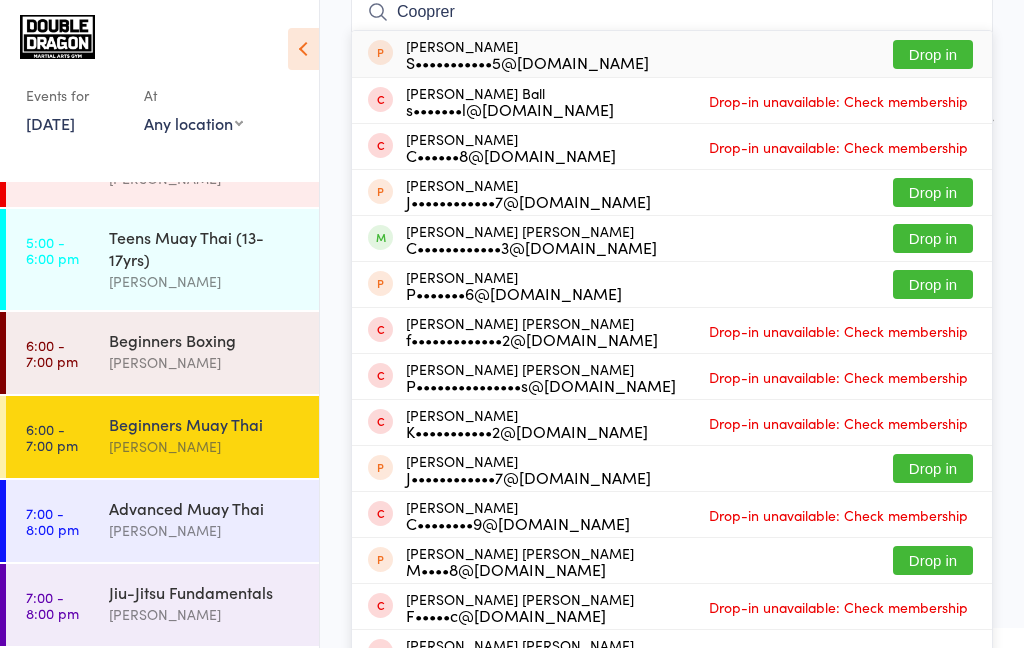 type on "Cooprer" 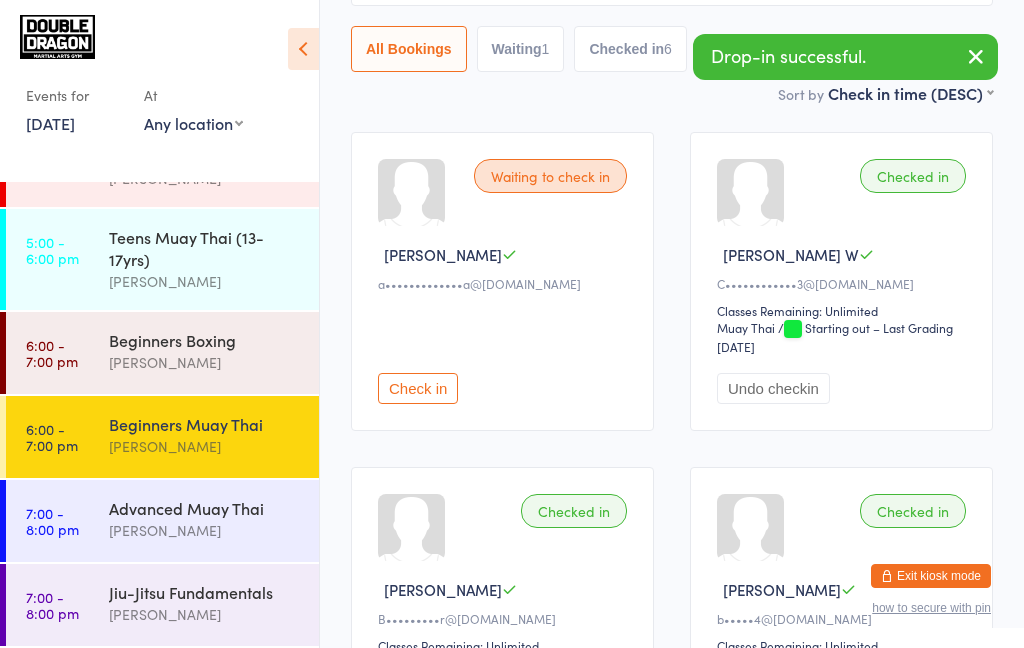 scroll, scrollTop: 193, scrollLeft: 0, axis: vertical 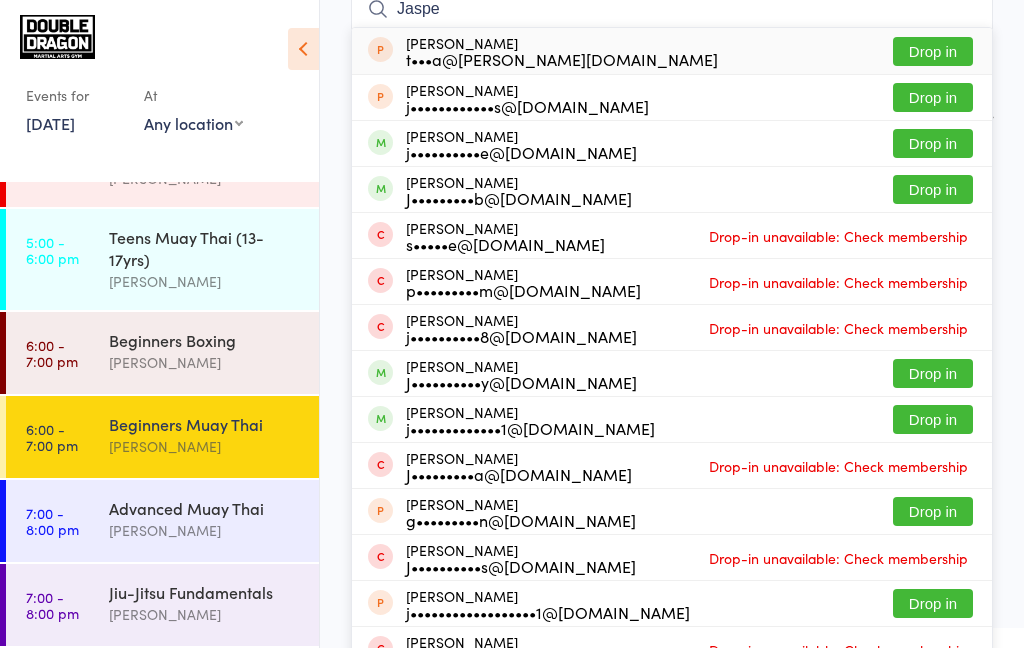 type on "Jaspe" 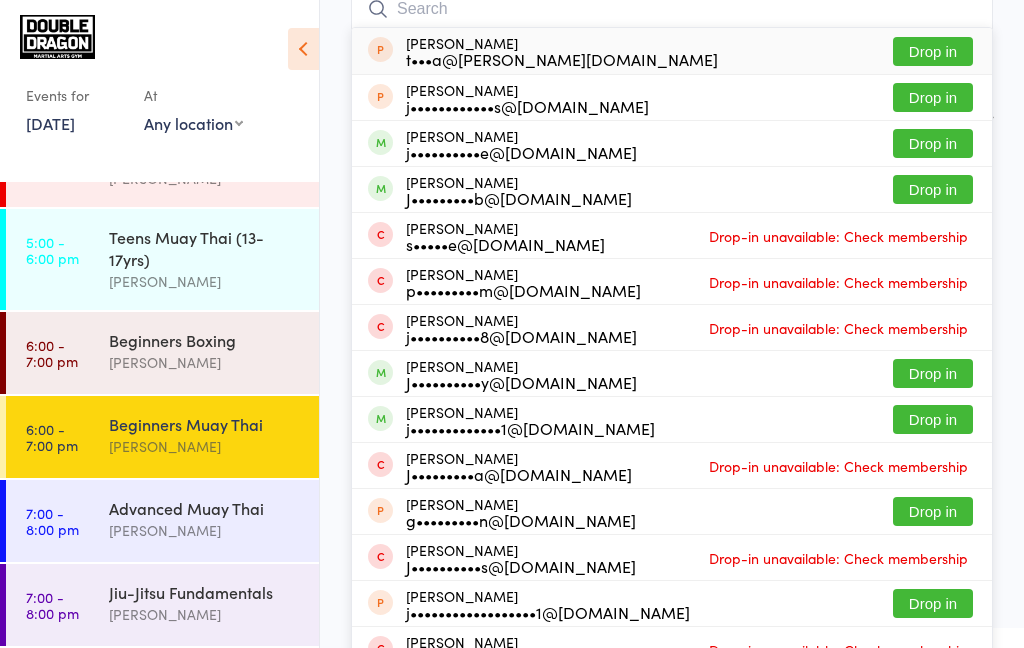 scroll, scrollTop: 180, scrollLeft: 0, axis: vertical 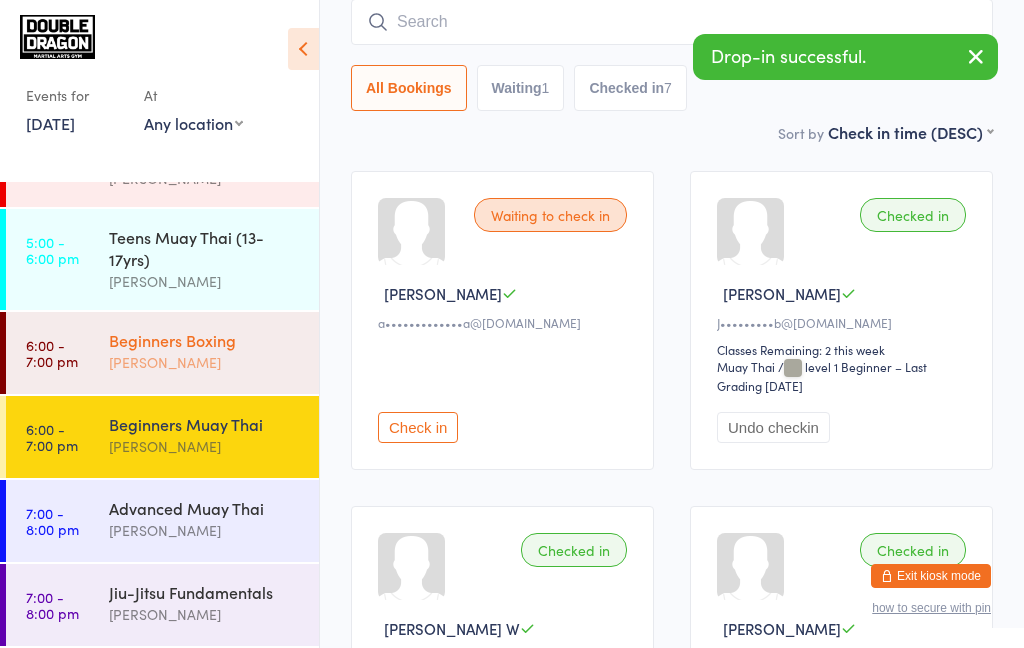 click on "[PERSON_NAME]" at bounding box center [205, 362] 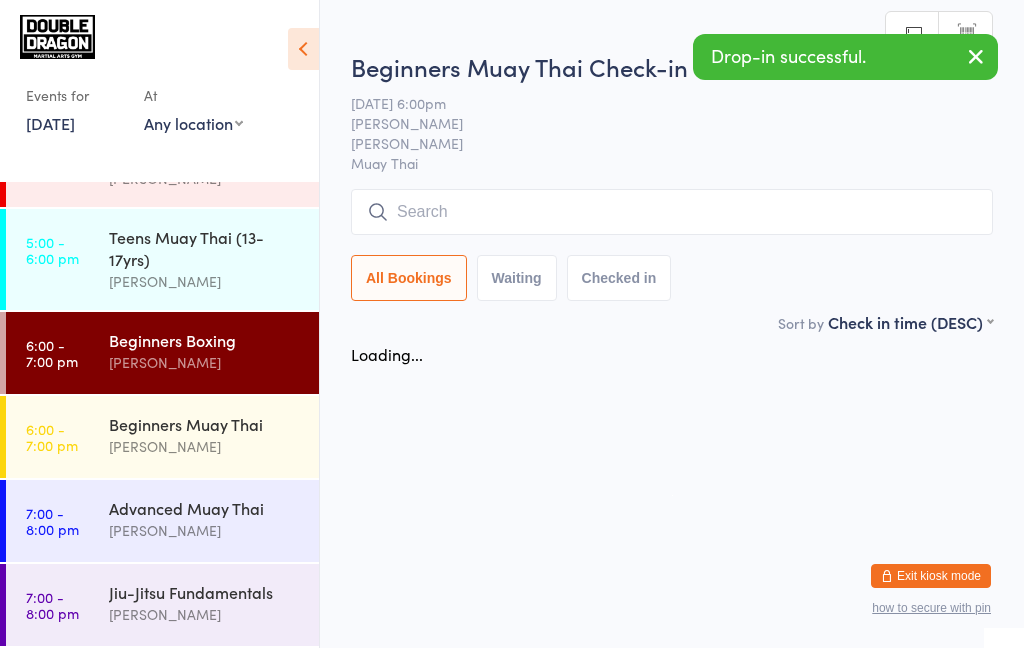 scroll, scrollTop: 0, scrollLeft: 0, axis: both 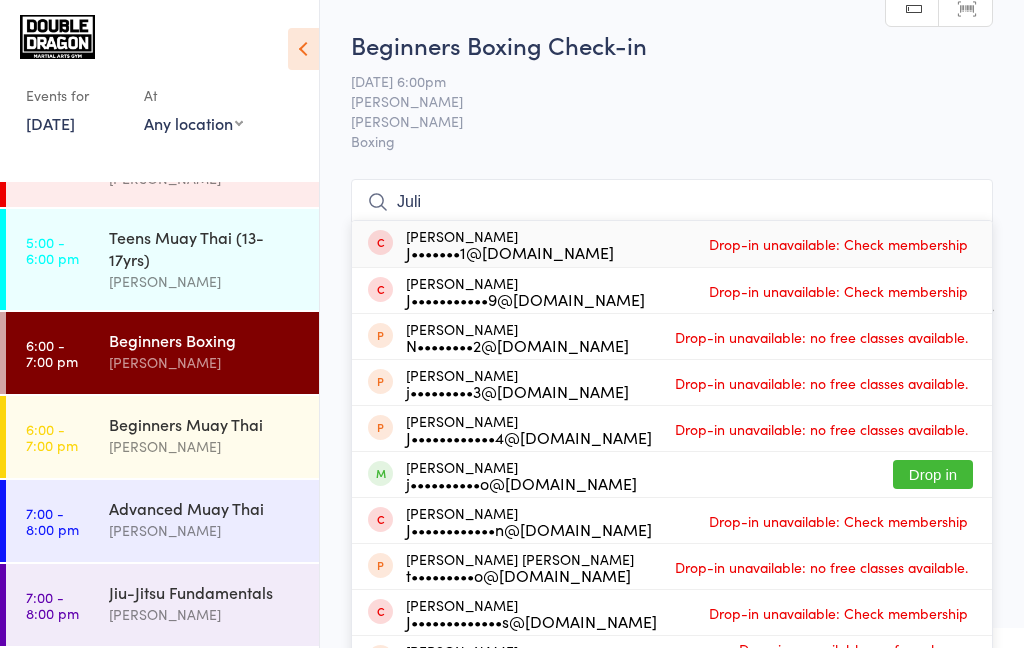 type on "Juli" 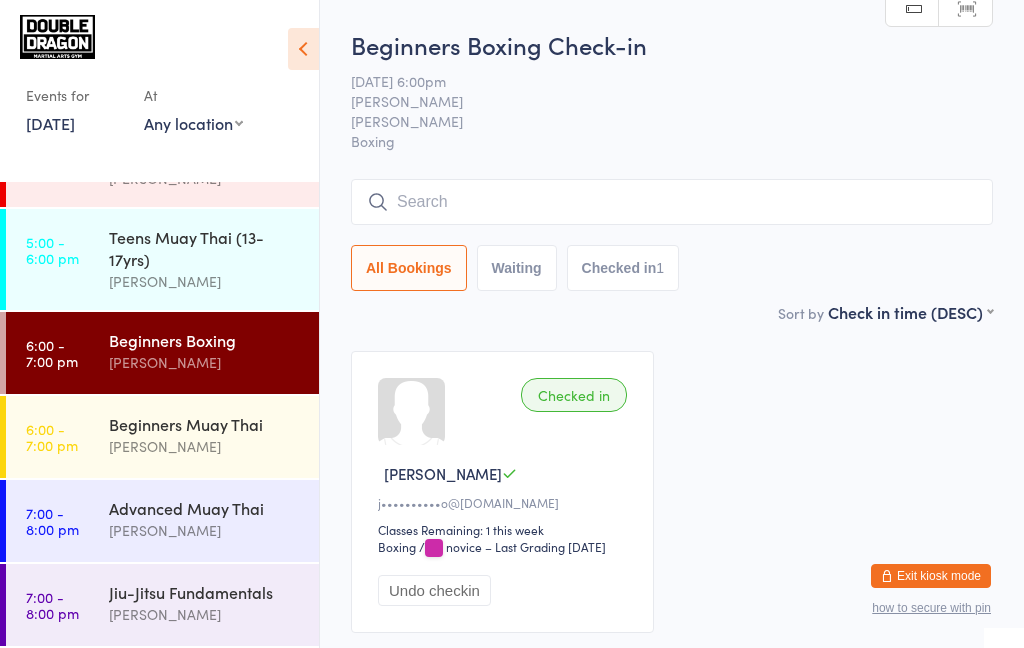 click on "Beginners Boxing" at bounding box center [205, 340] 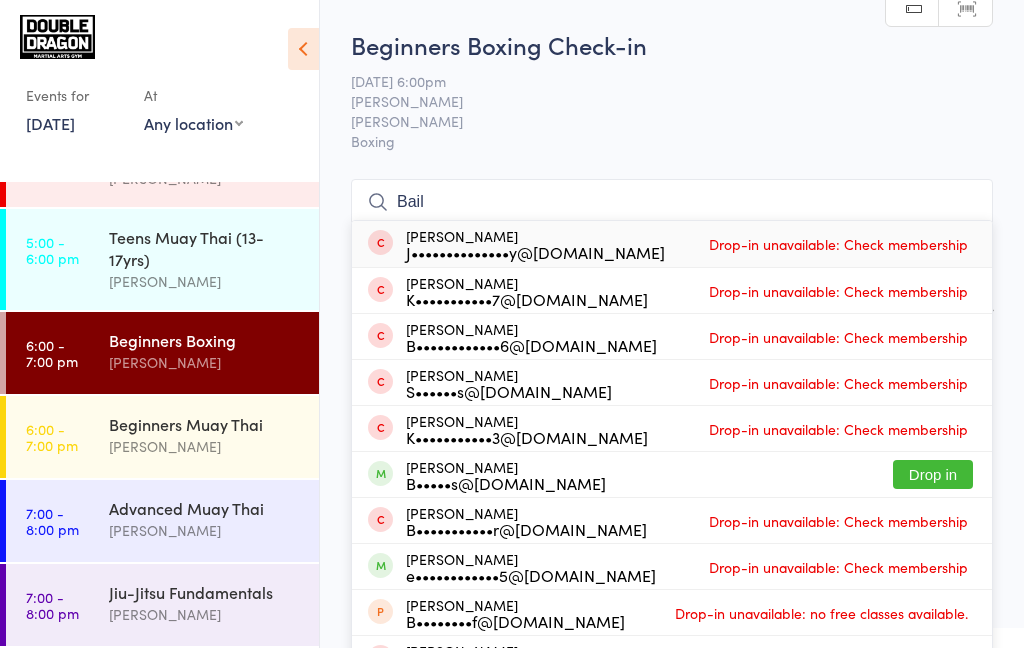 type on "Bail" 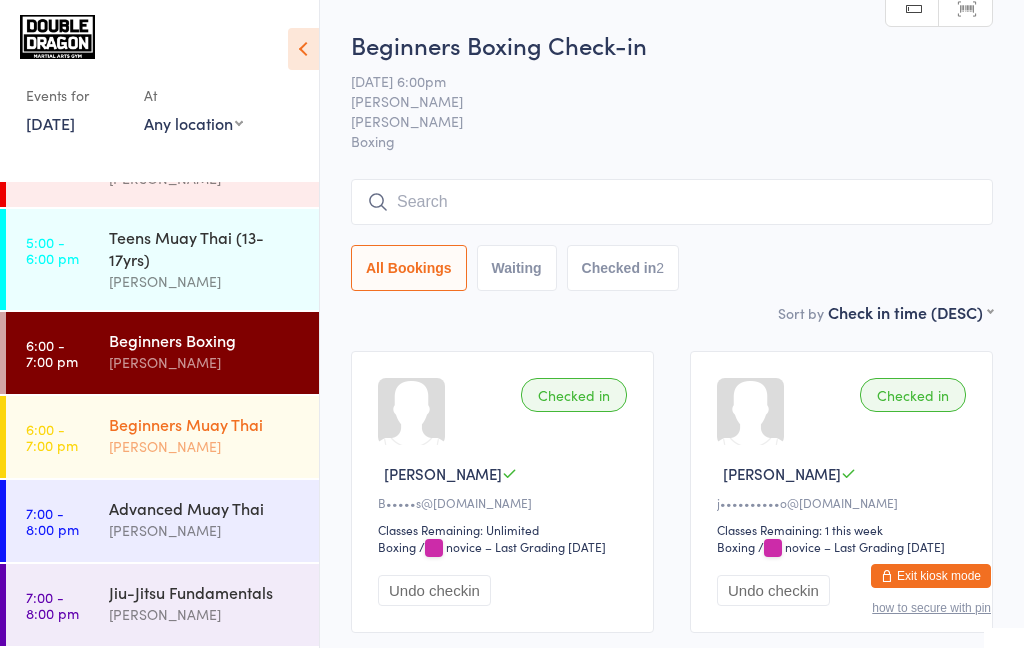 click on "[PERSON_NAME]" at bounding box center [205, 446] 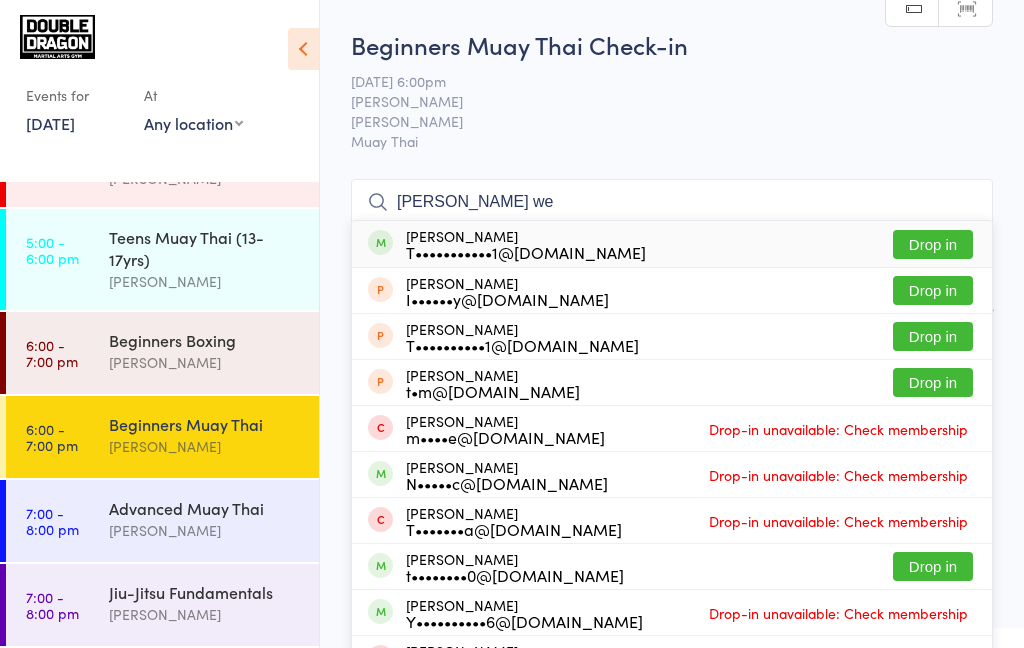 type on "[PERSON_NAME] we" 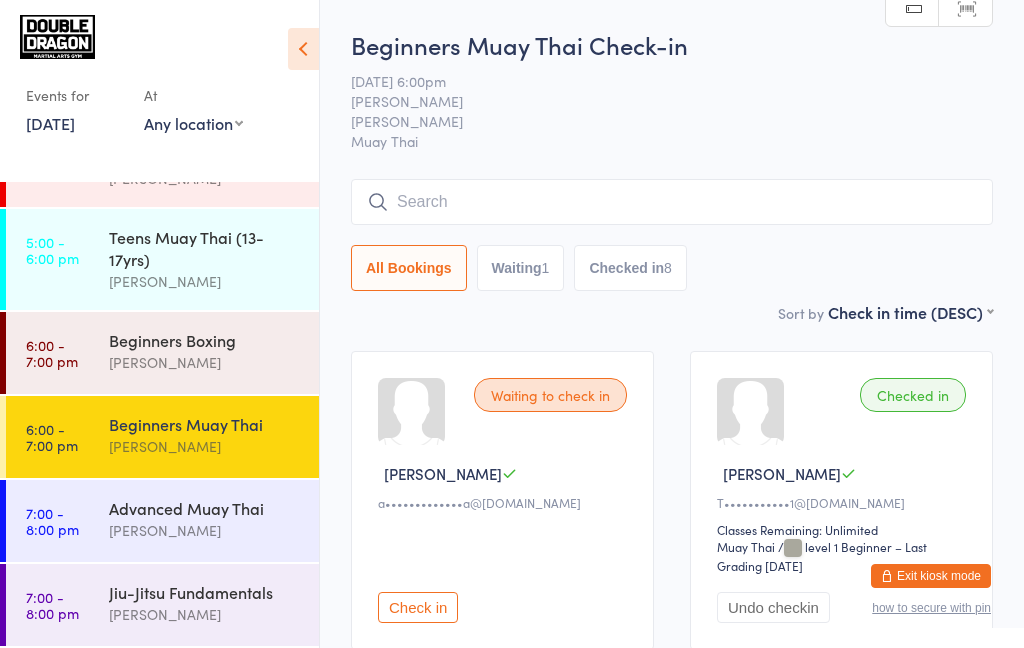 click on "6:00 - 7:00 pm Beginners Muay Thai [PERSON_NAME]" at bounding box center (162, 437) 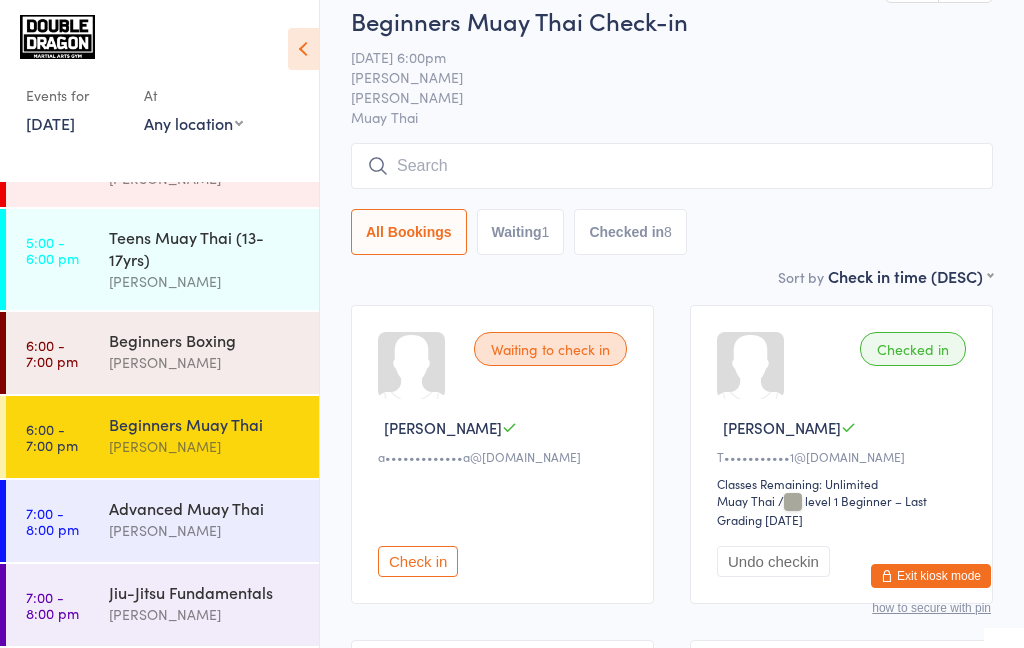 scroll, scrollTop: 36, scrollLeft: 0, axis: vertical 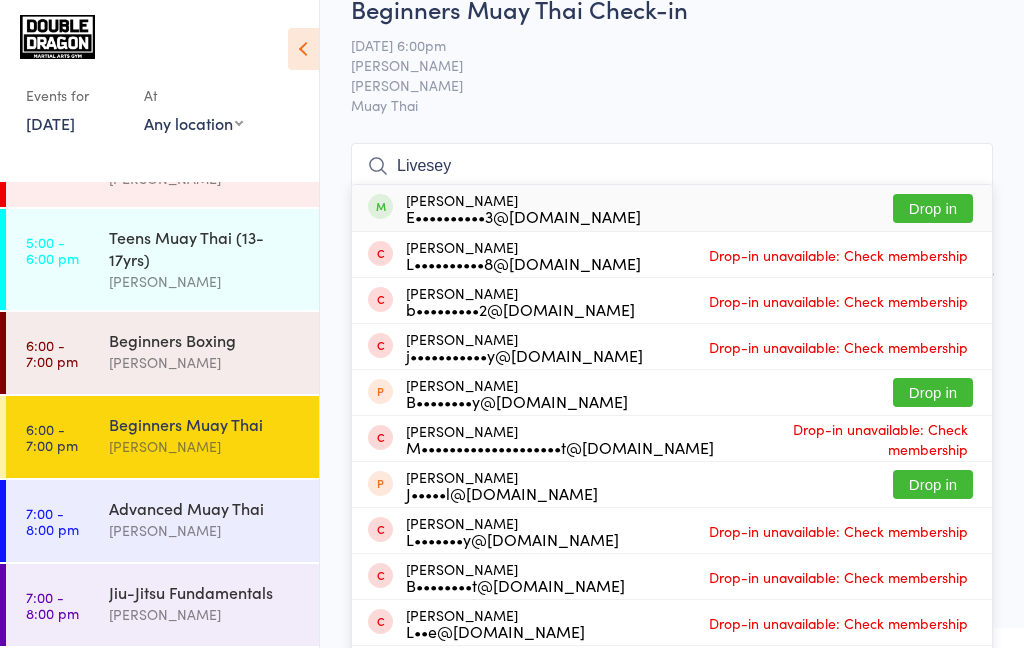 type on "Livesey" 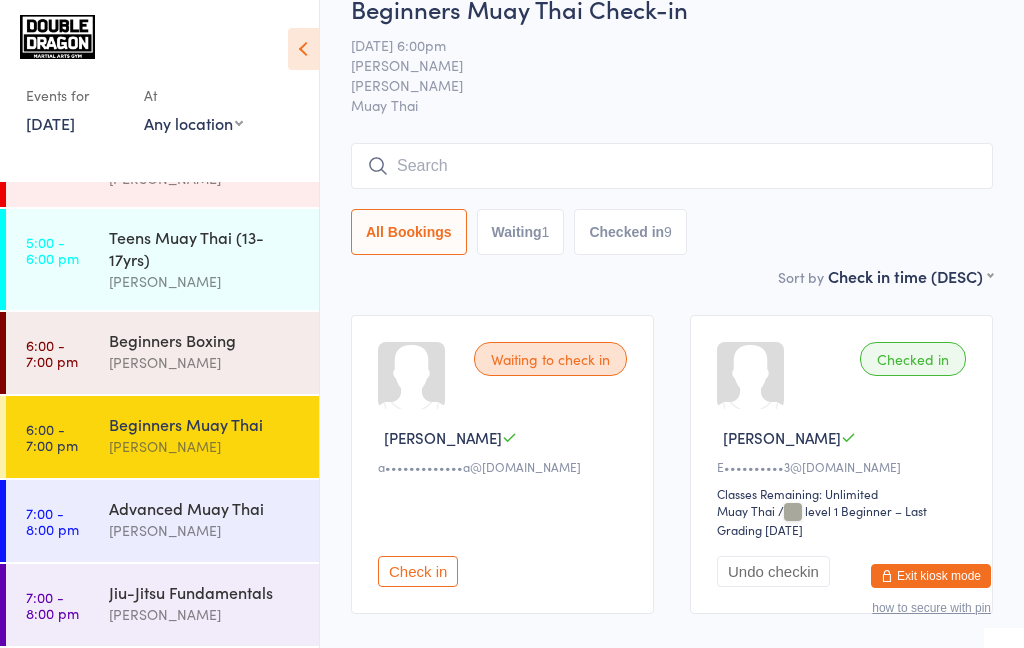 click on "6:00 - 7:00 pm Beginners Muay Thai [PERSON_NAME]" at bounding box center (162, 437) 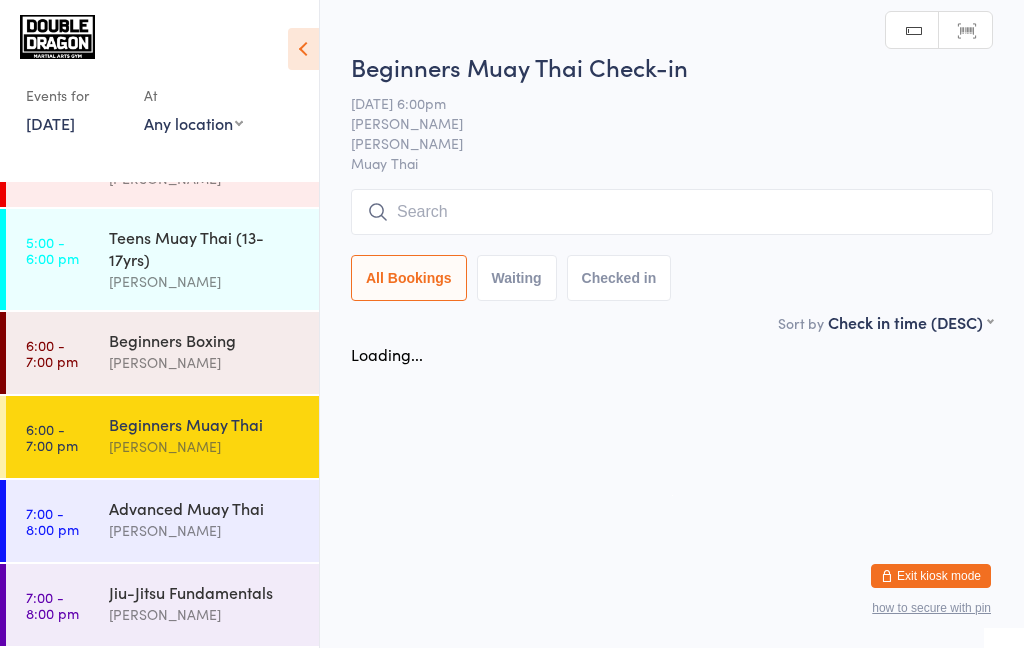 scroll, scrollTop: 0, scrollLeft: 0, axis: both 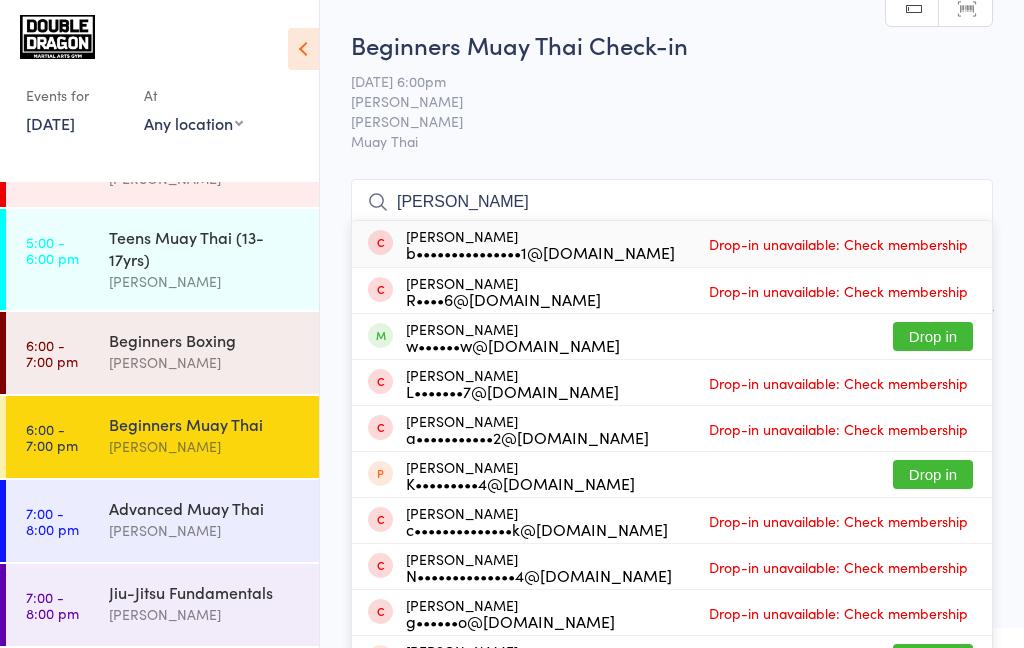 type on "[PERSON_NAME]" 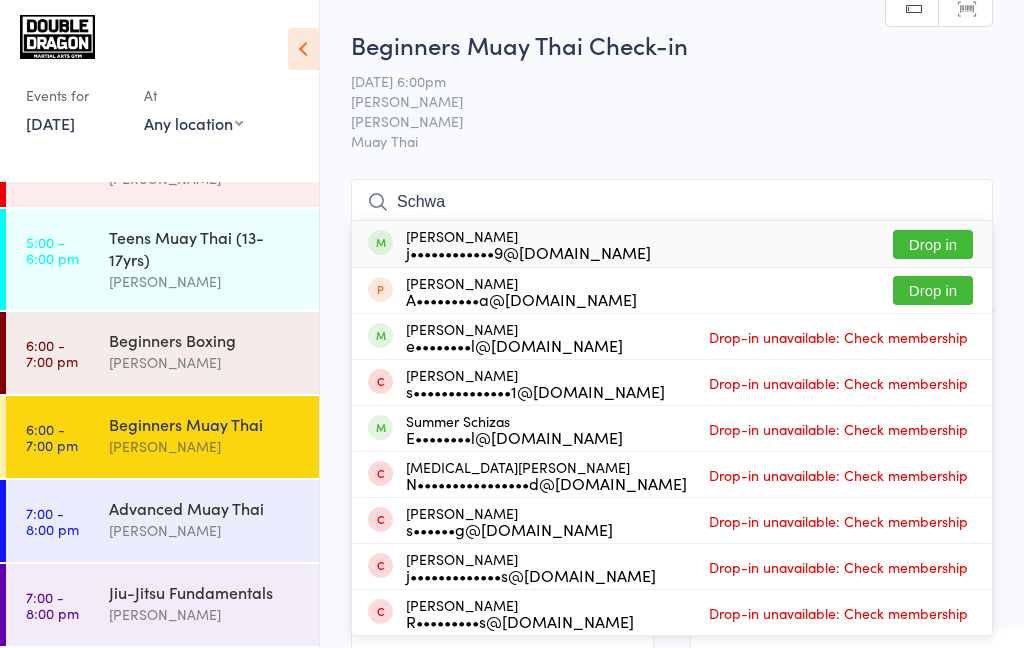 type on "Schwa" 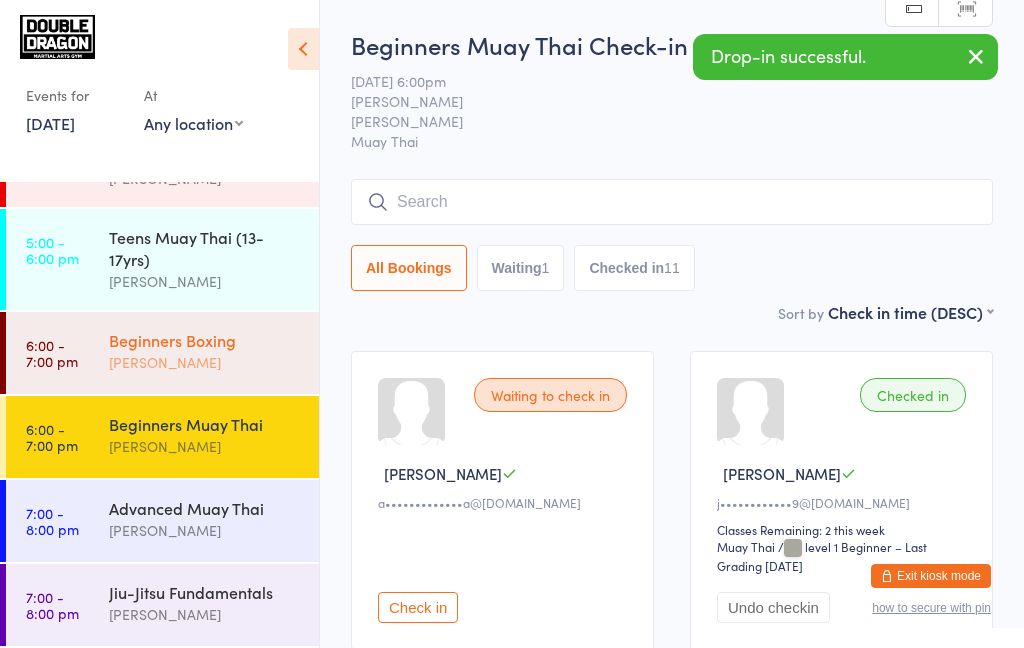 click on "[PERSON_NAME]" at bounding box center [205, 362] 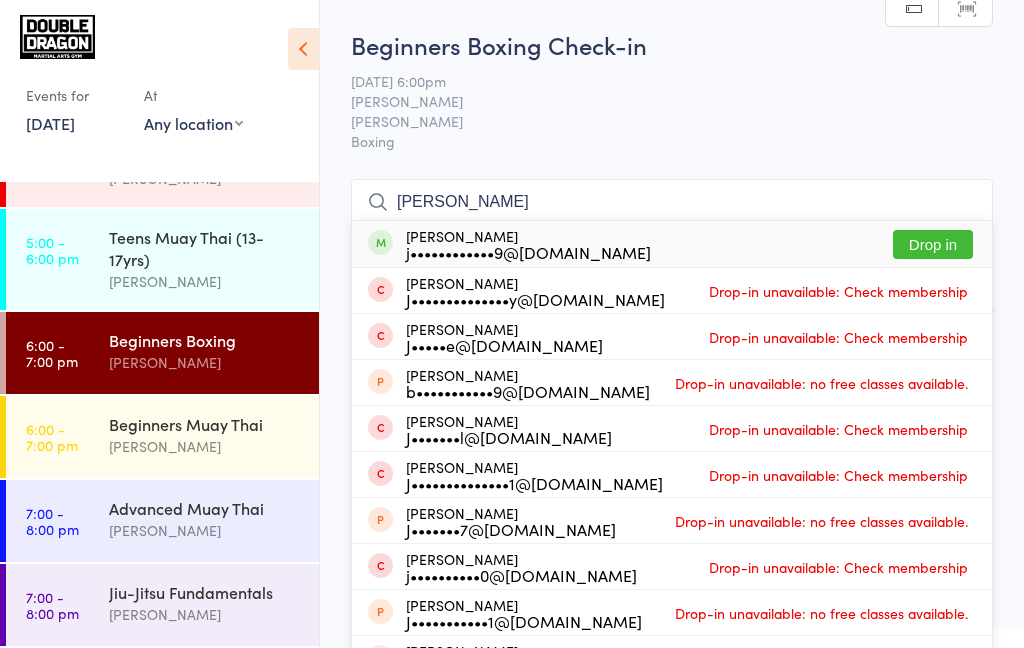 type on "[PERSON_NAME]" 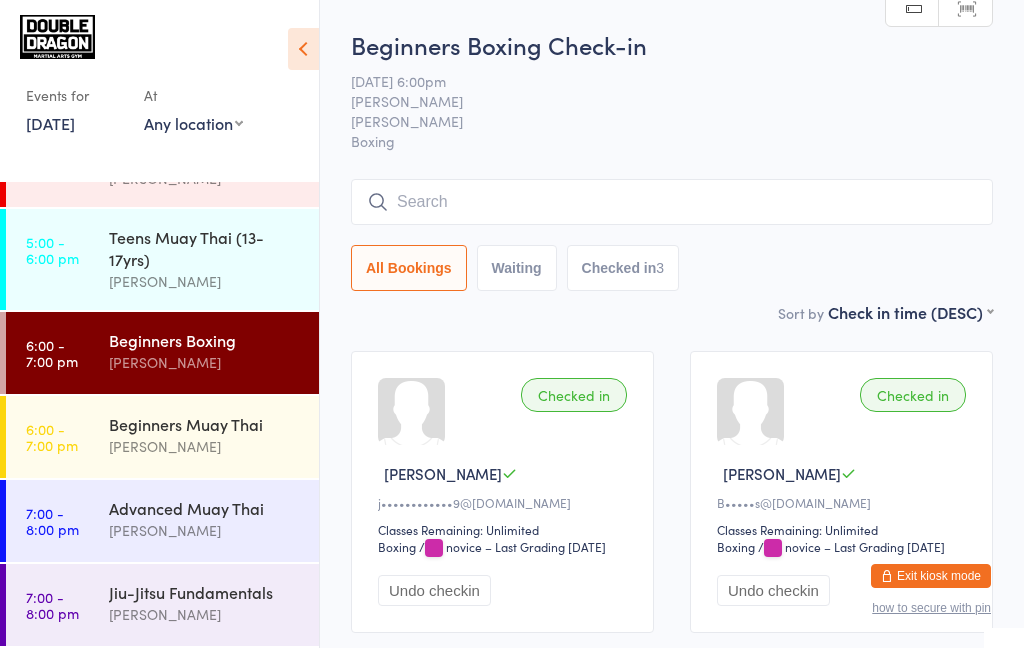 click on "Beginners Boxing" at bounding box center (205, 340) 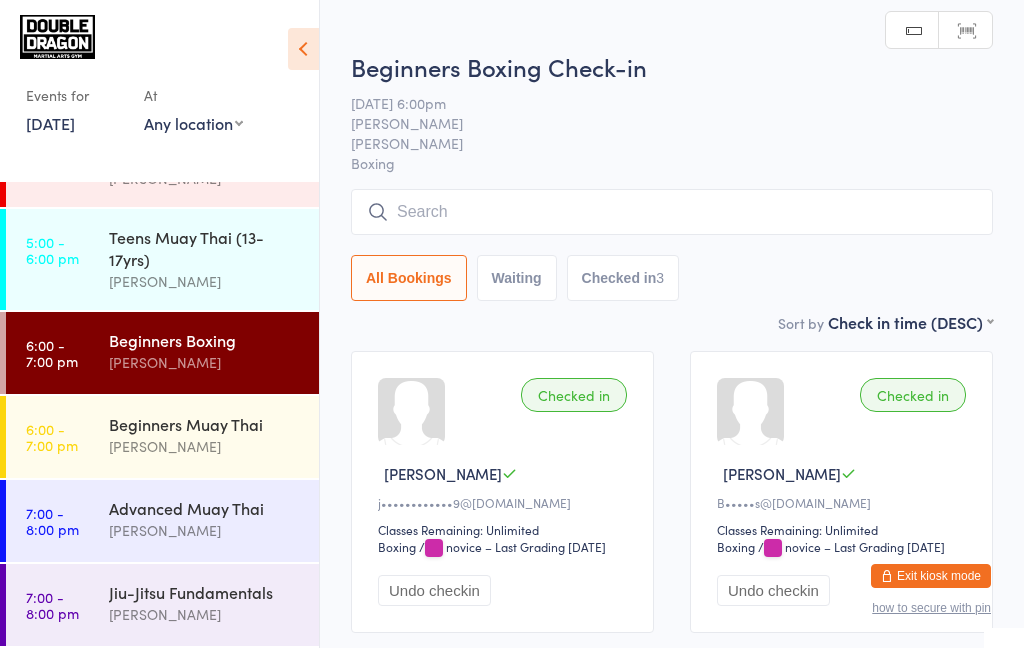 type on "I" 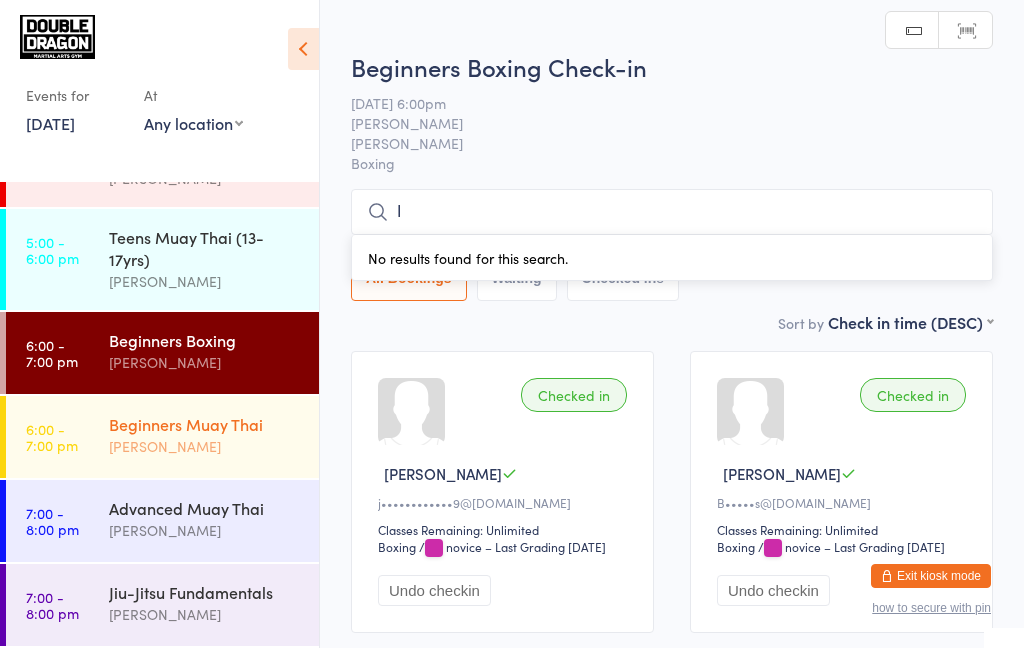 click on "[PERSON_NAME]" at bounding box center (205, 446) 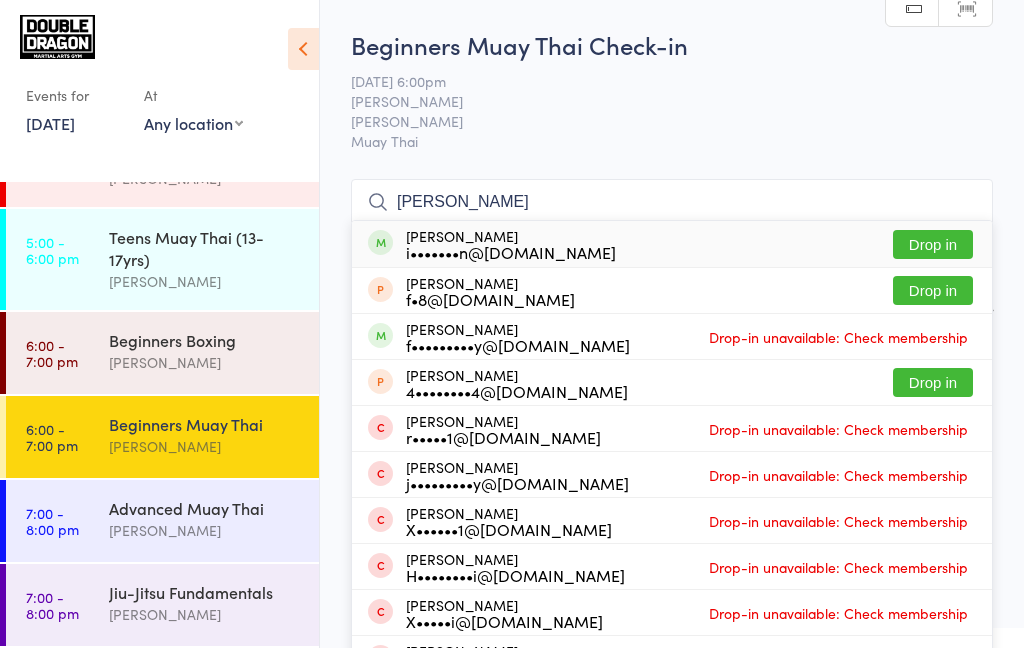 type on "[PERSON_NAME]" 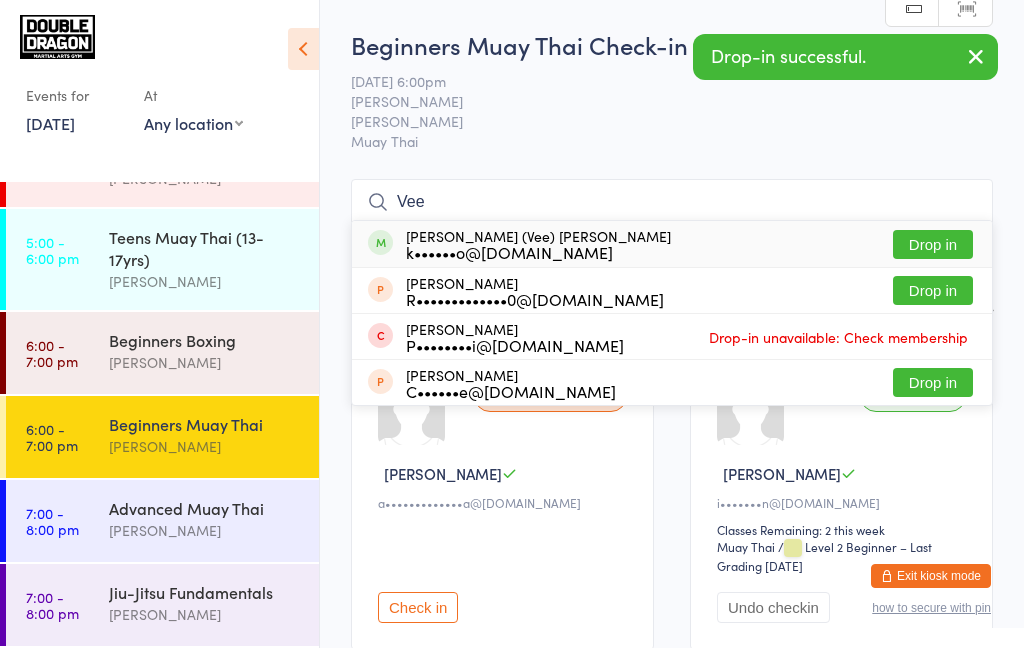 type on "Vee" 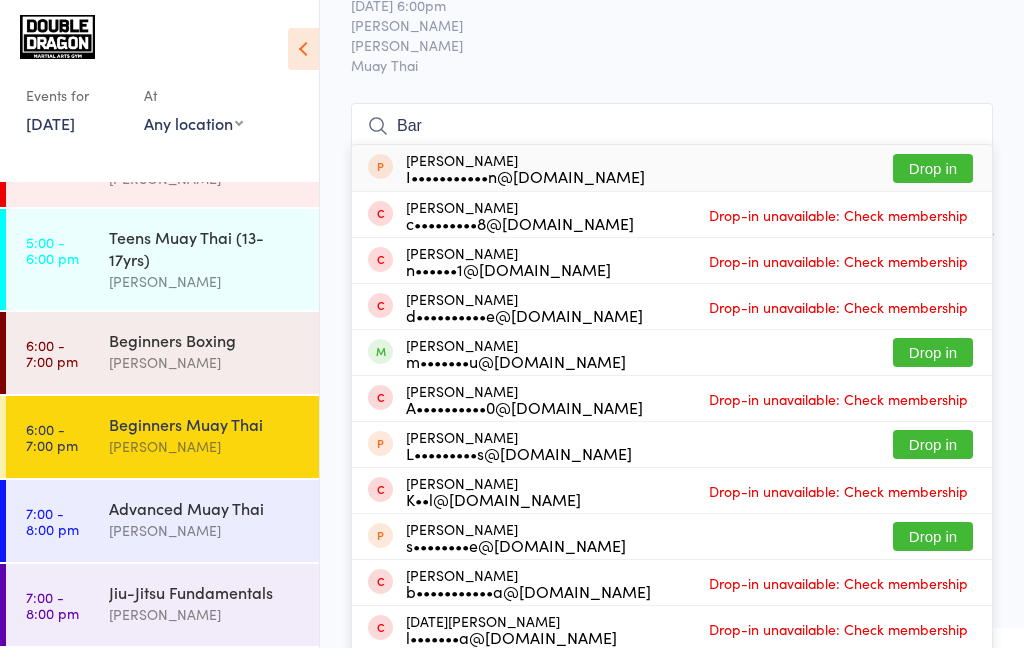 scroll, scrollTop: 145, scrollLeft: 0, axis: vertical 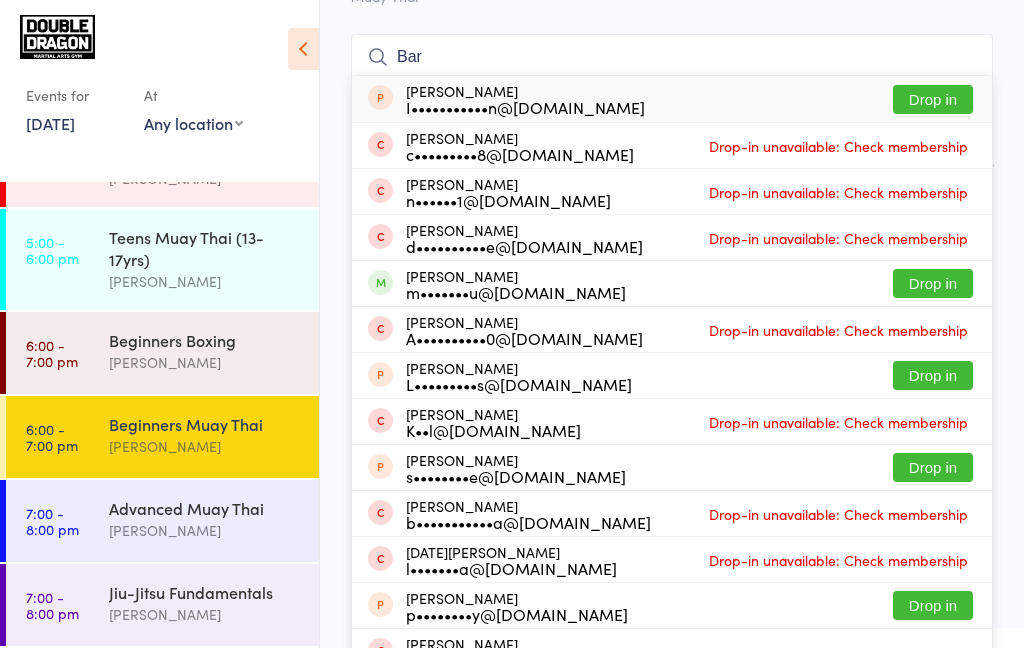 type on "Bar" 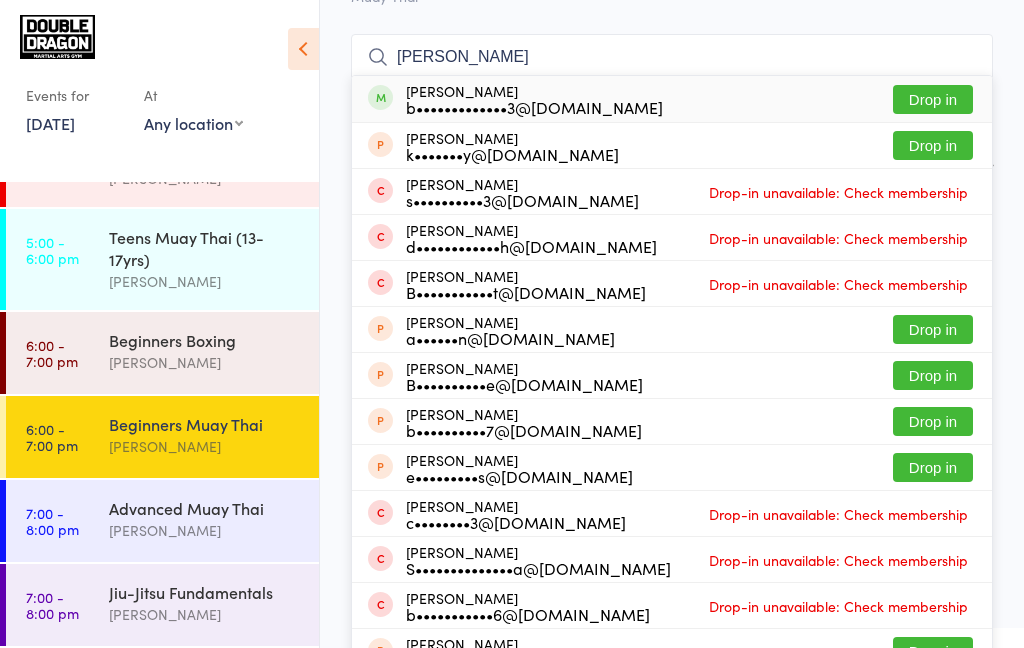 type on "[PERSON_NAME]" 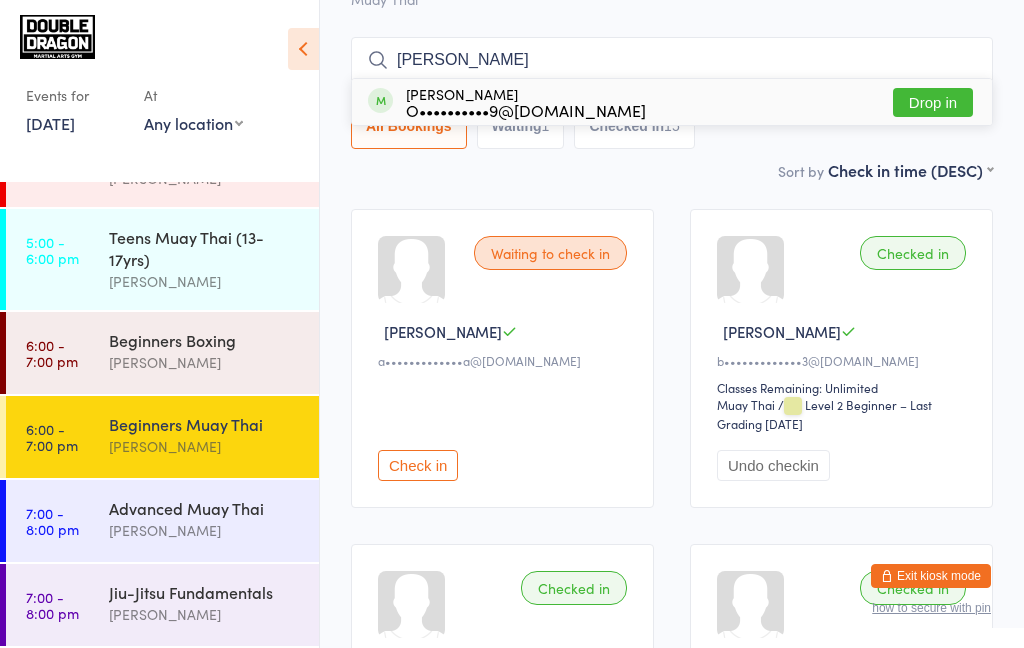scroll, scrollTop: 141, scrollLeft: 0, axis: vertical 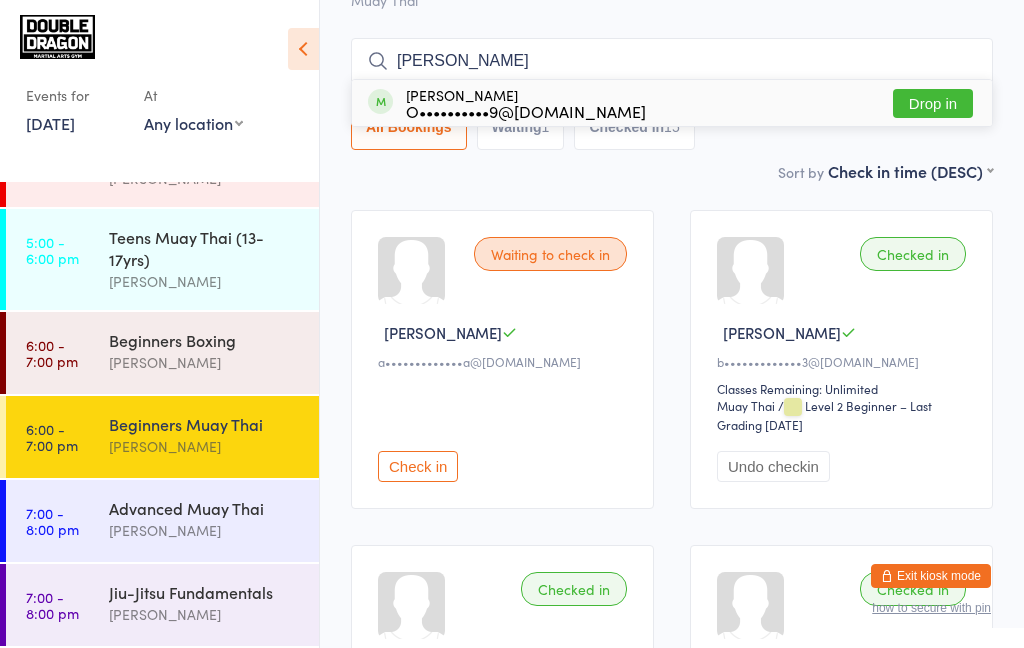 type on "[PERSON_NAME]" 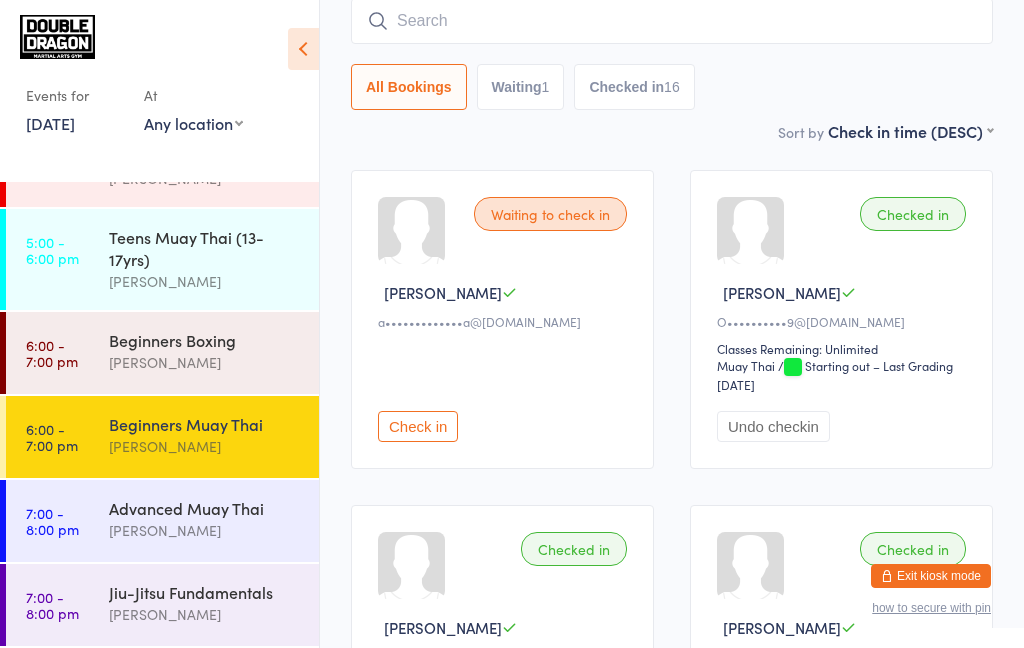 scroll, scrollTop: 217, scrollLeft: 0, axis: vertical 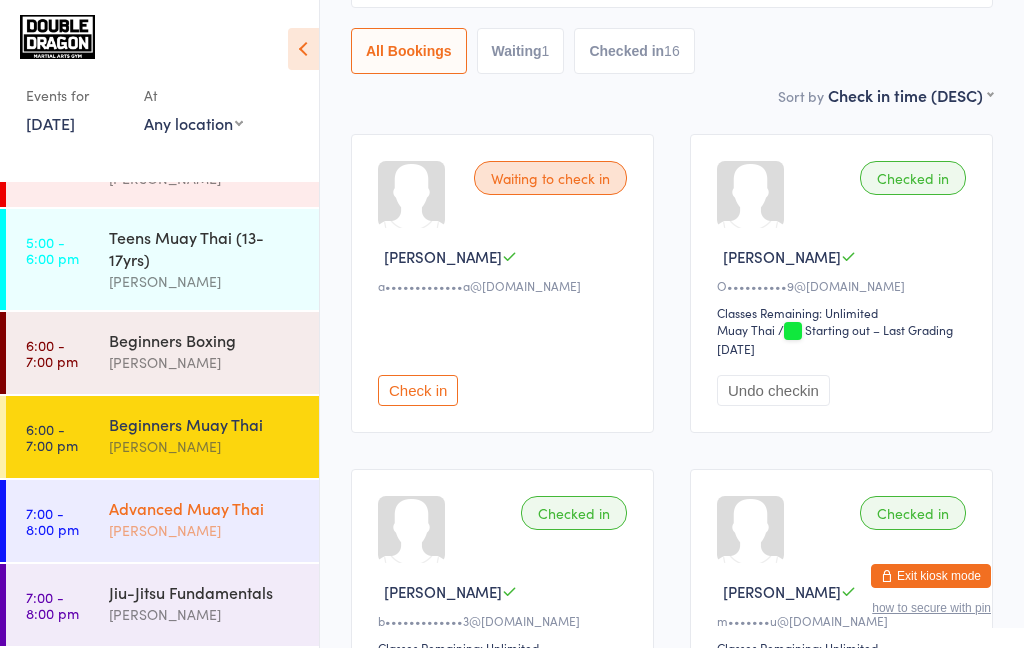 click on "[PERSON_NAME]" at bounding box center (205, 530) 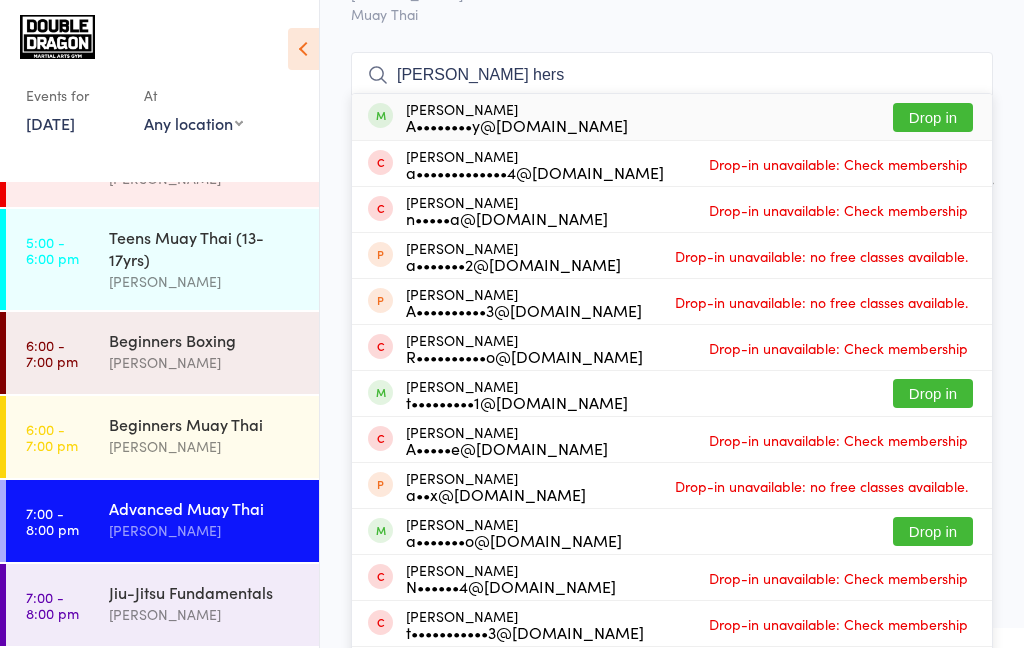 scroll, scrollTop: 143, scrollLeft: 0, axis: vertical 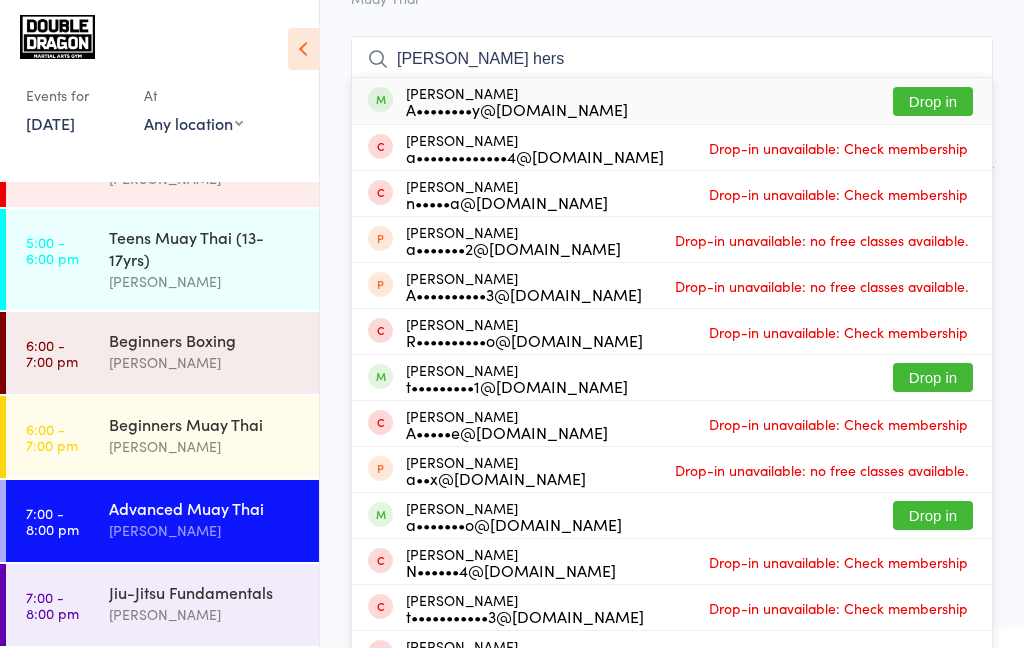 type on "[PERSON_NAME] hers" 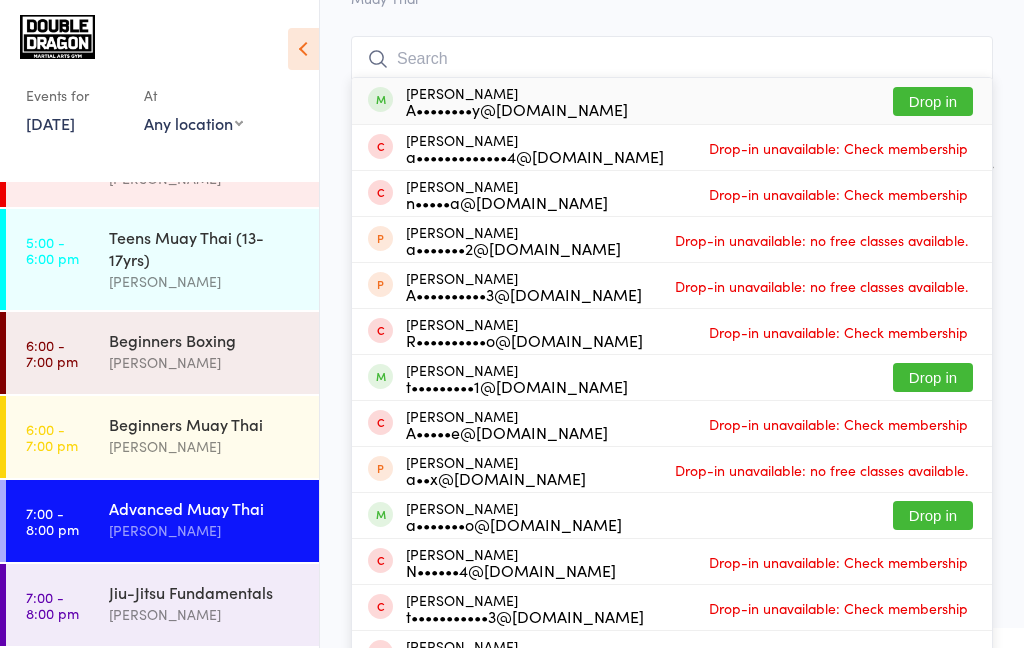 scroll, scrollTop: 141, scrollLeft: 0, axis: vertical 